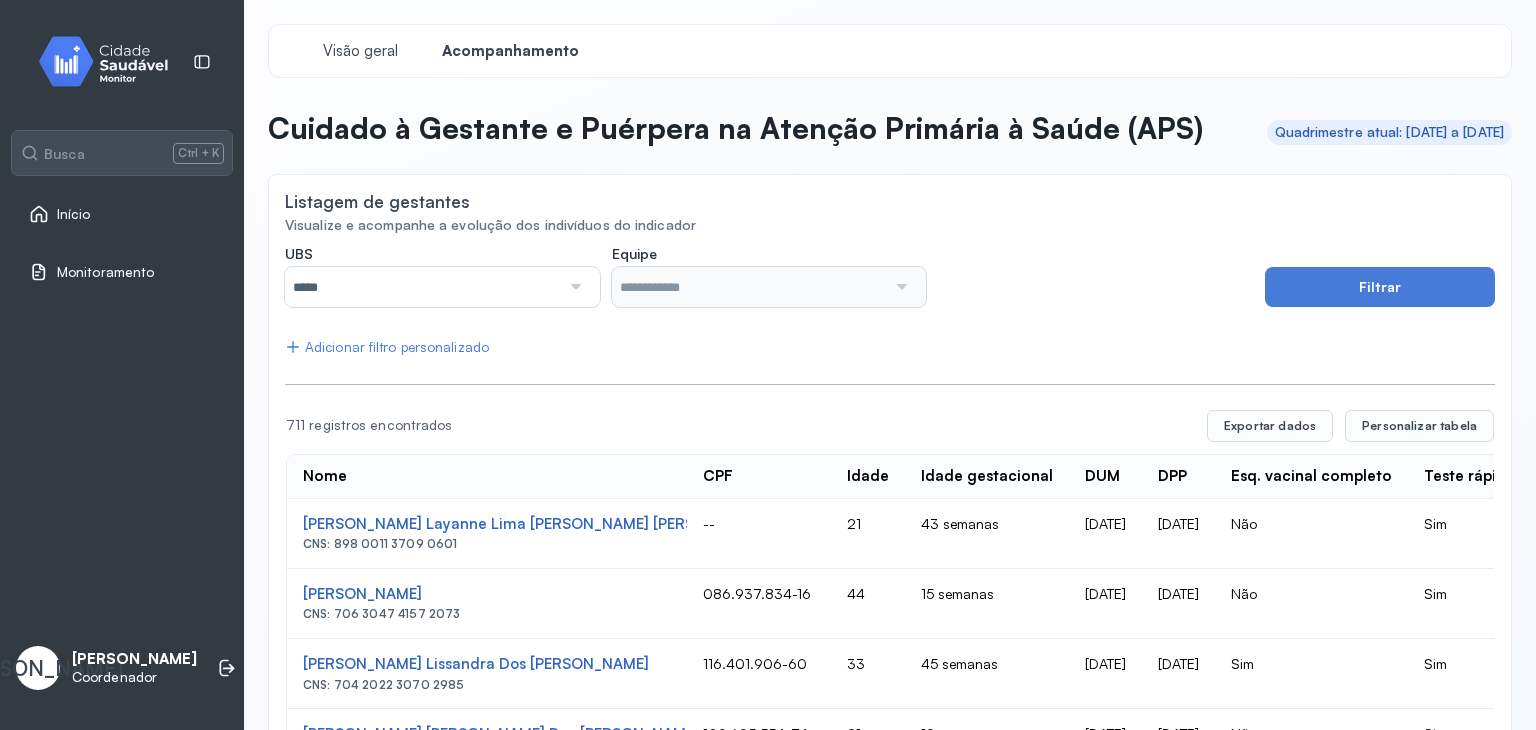 scroll, scrollTop: 0, scrollLeft: 0, axis: both 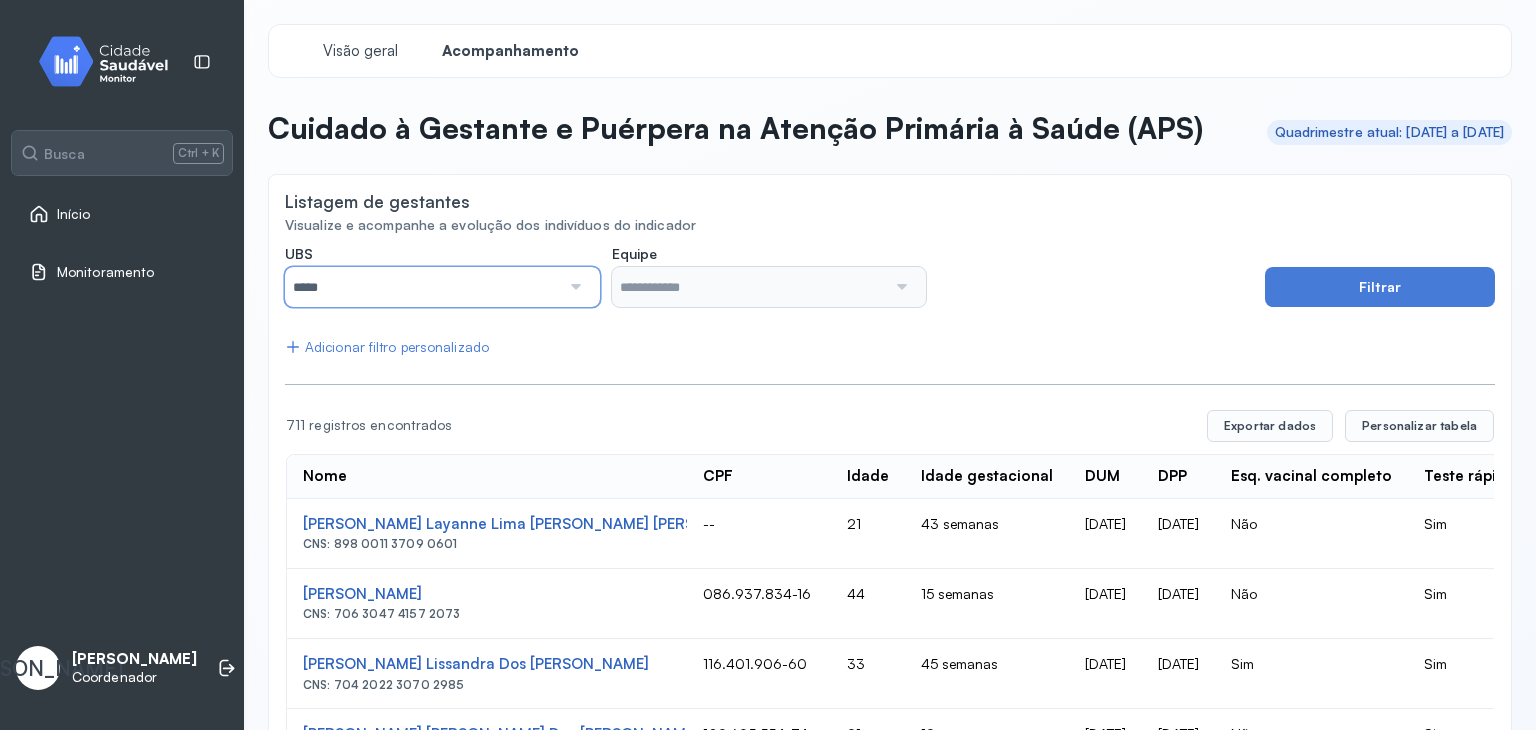 click on "*****" at bounding box center (422, 287) 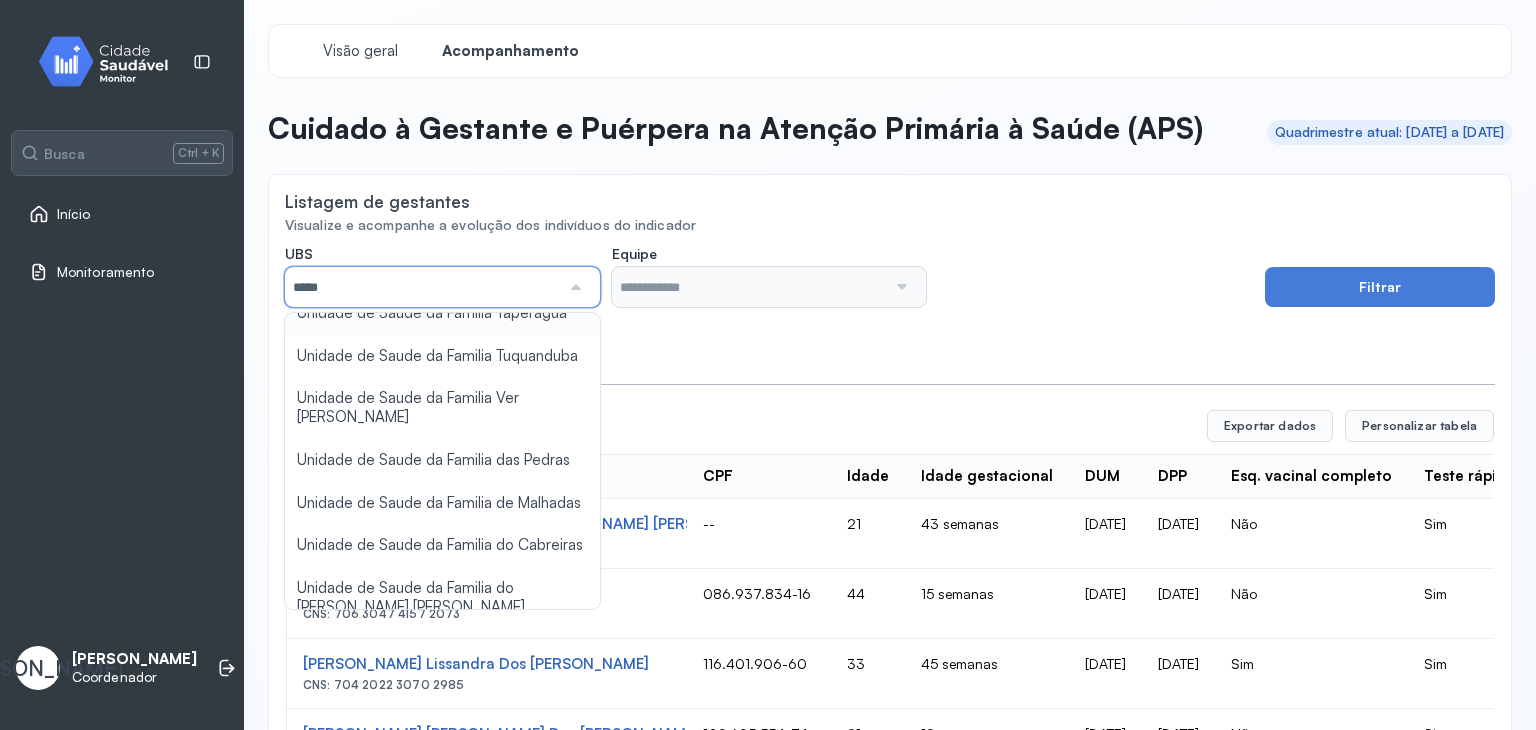 scroll, scrollTop: 690, scrollLeft: 0, axis: vertical 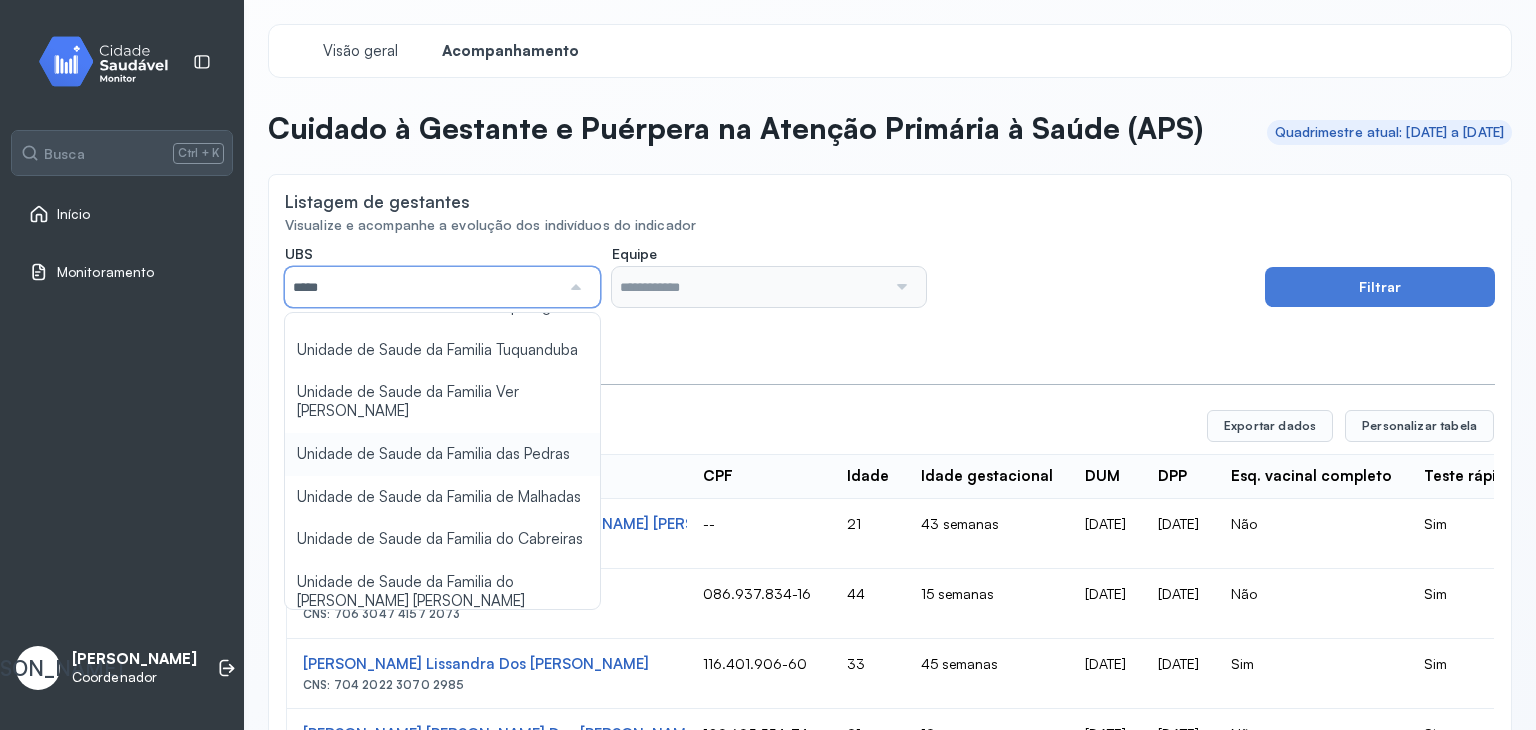 type on "**********" 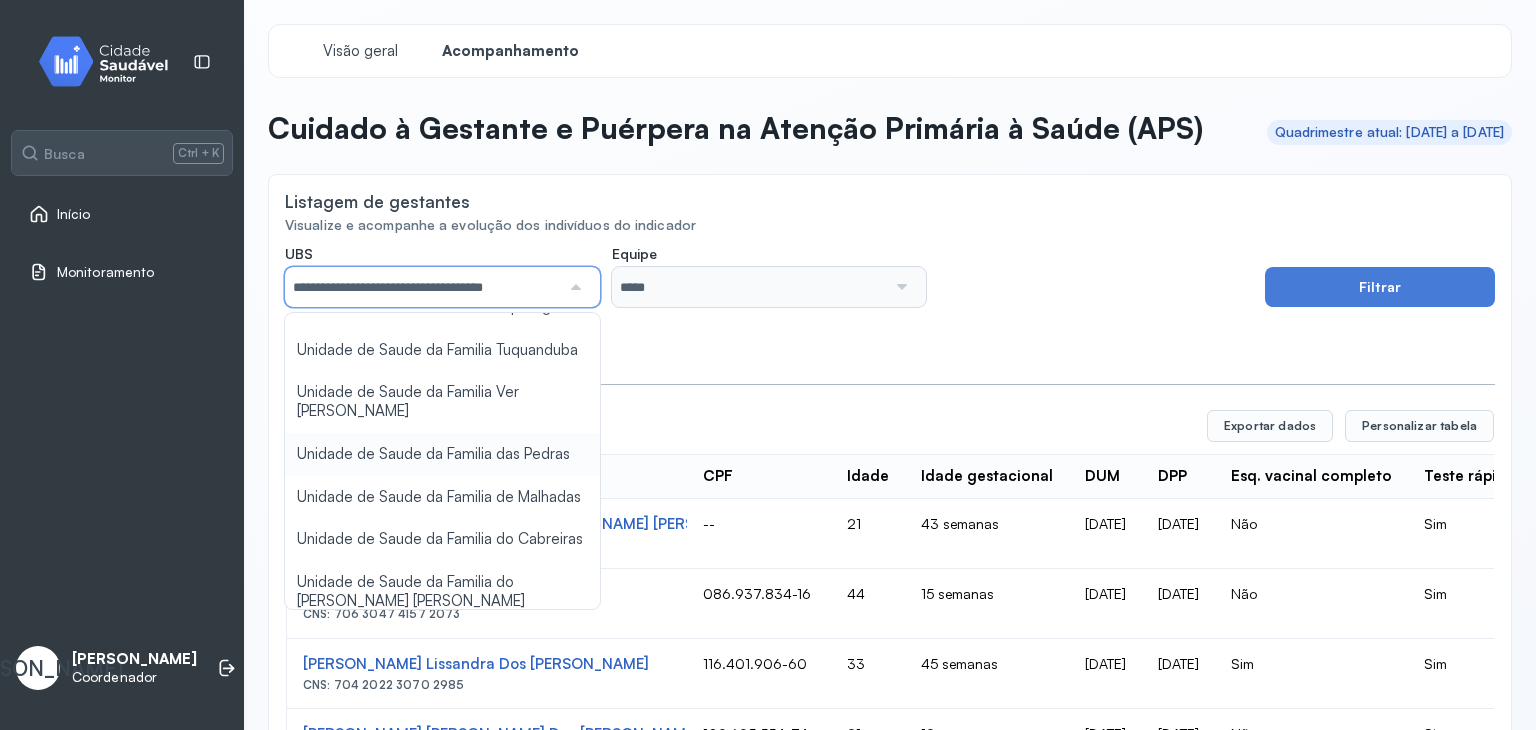 click on "**********" 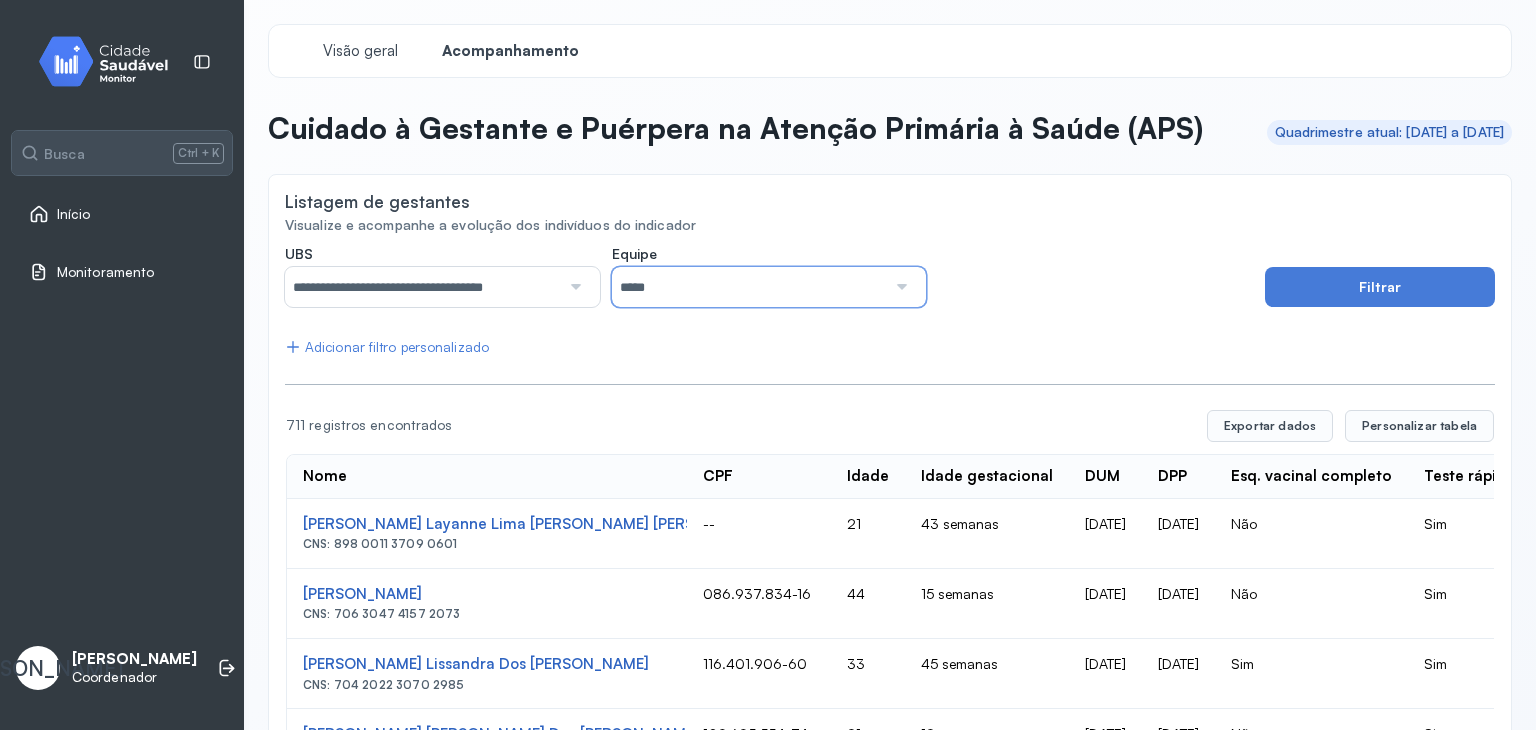 click on "*****" at bounding box center (749, 287) 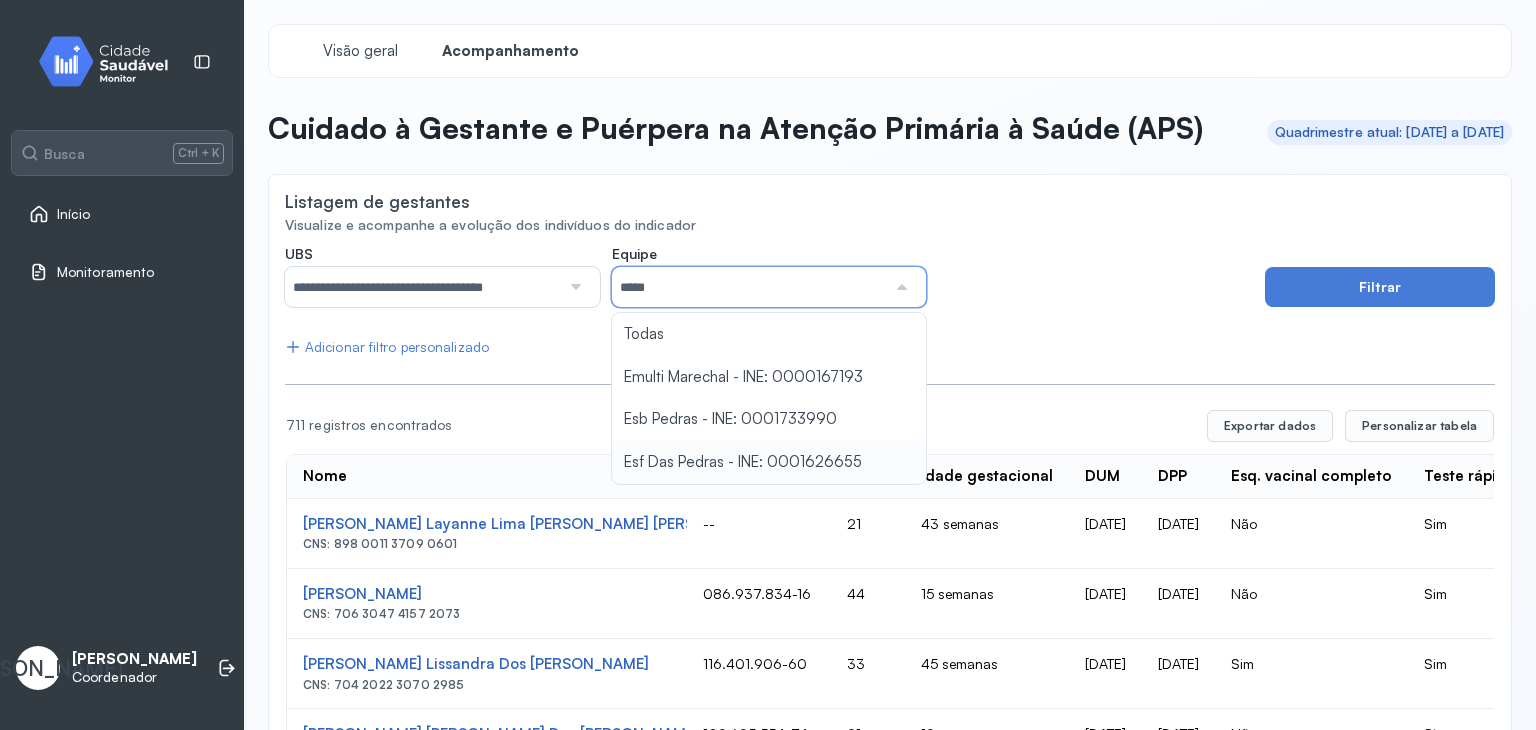 type on "**********" 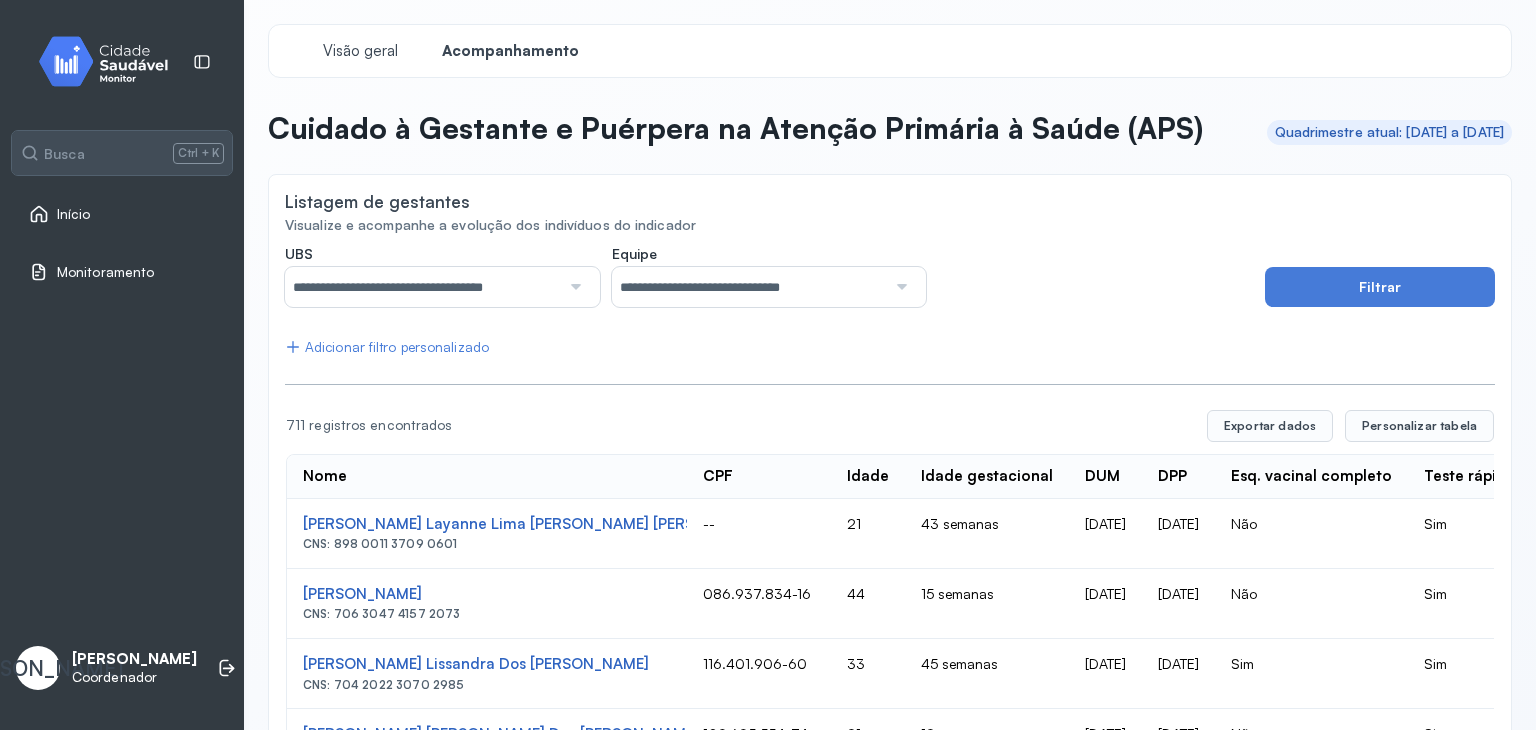 click on "**********" 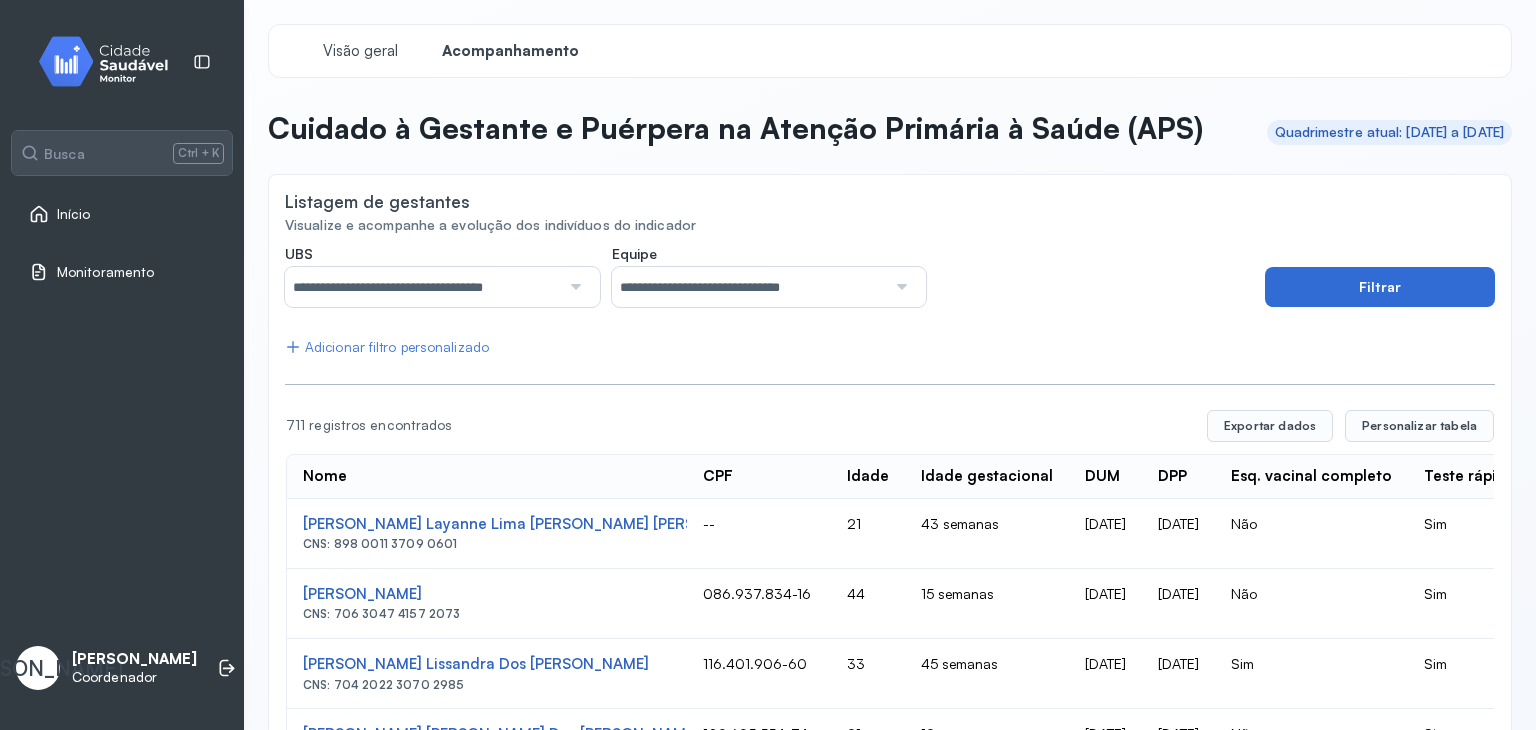 click on "Filtrar" at bounding box center (1380, 287) 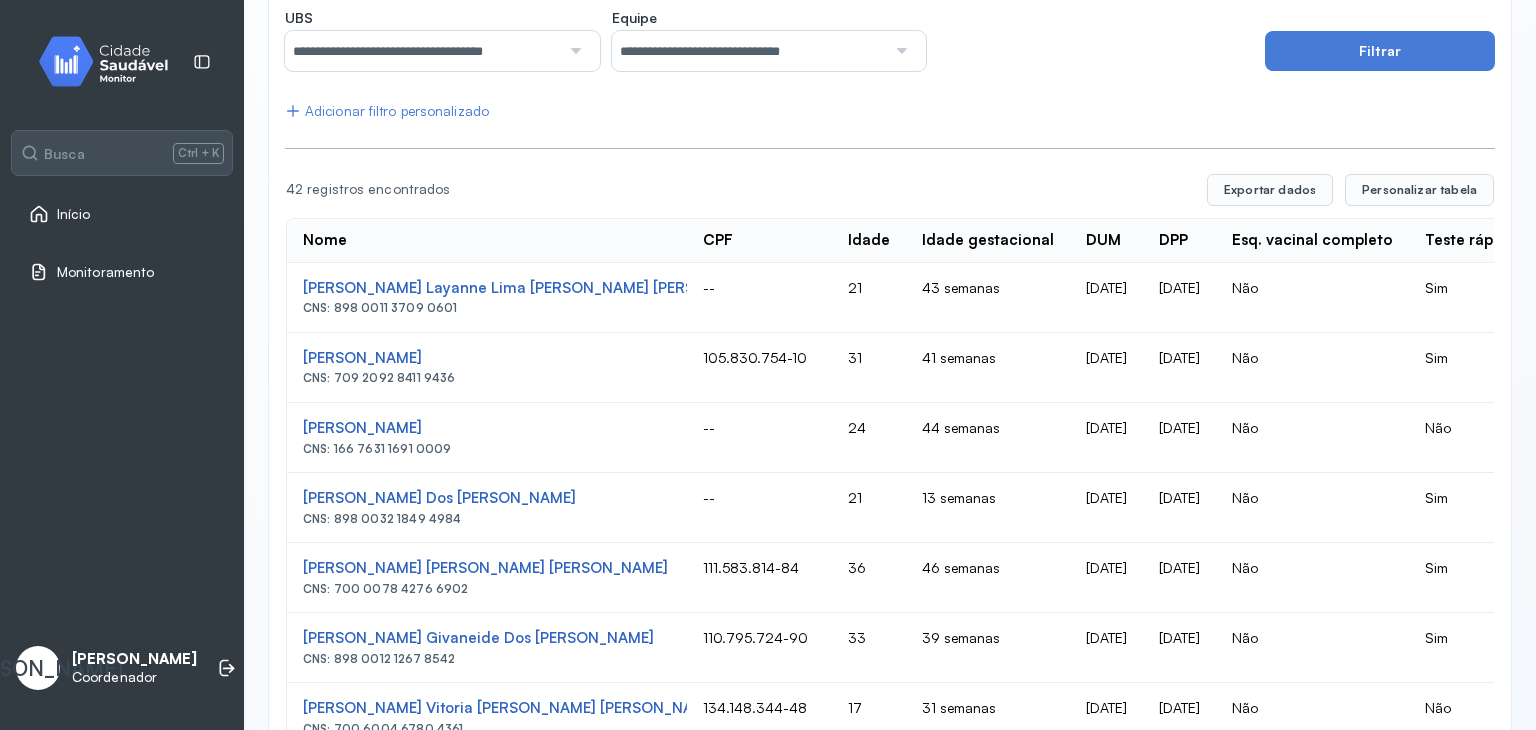 scroll, scrollTop: 252, scrollLeft: 0, axis: vertical 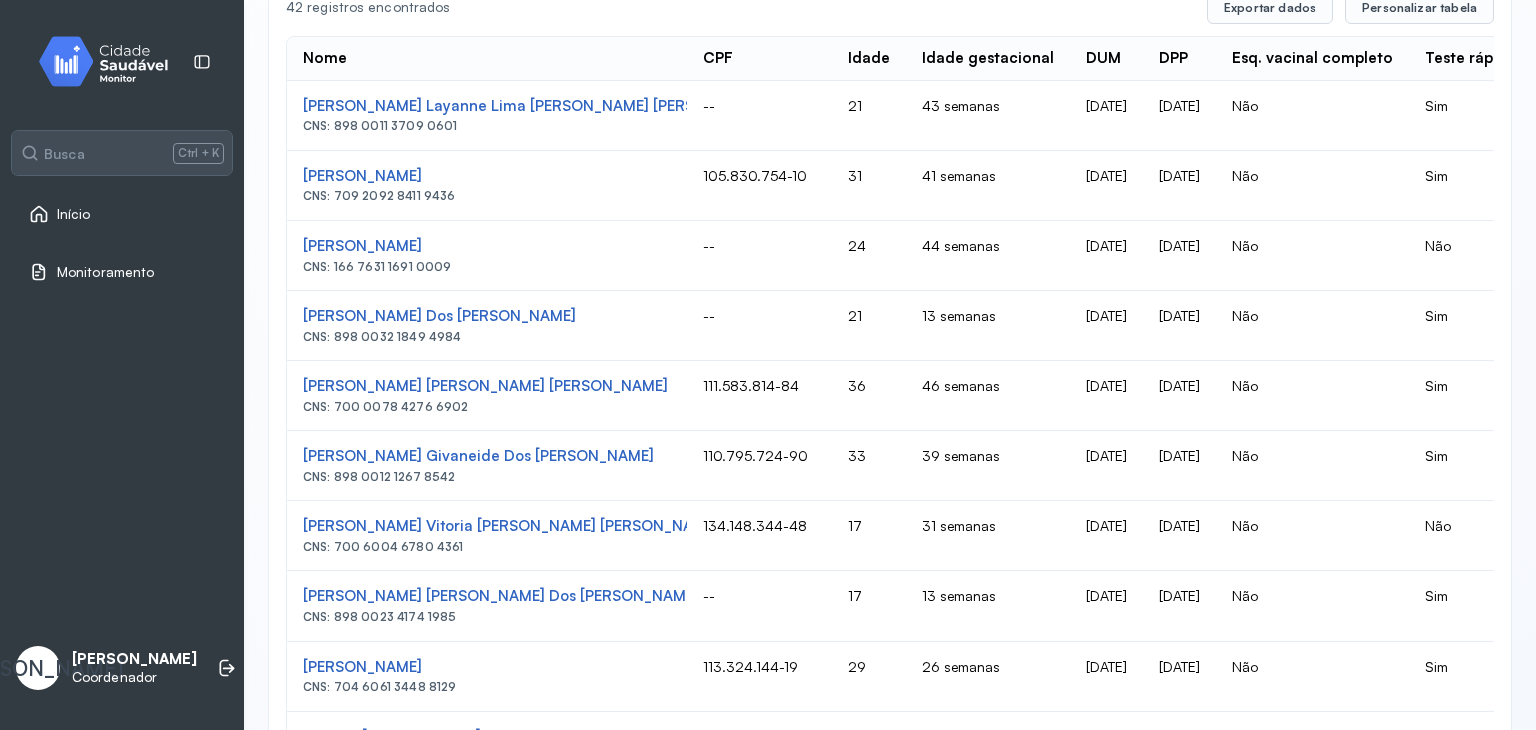 click at bounding box center [111, 61] 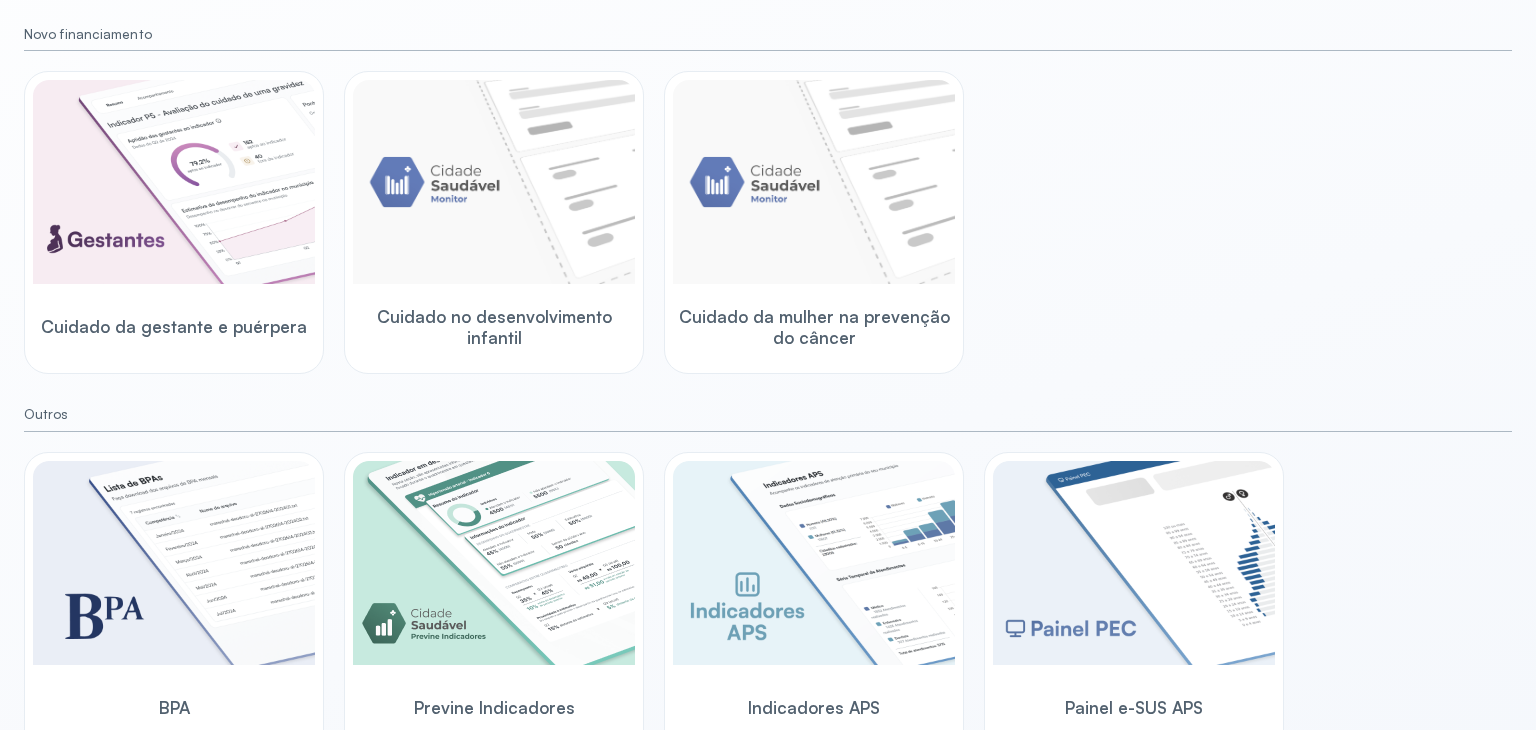 scroll, scrollTop: 215, scrollLeft: 0, axis: vertical 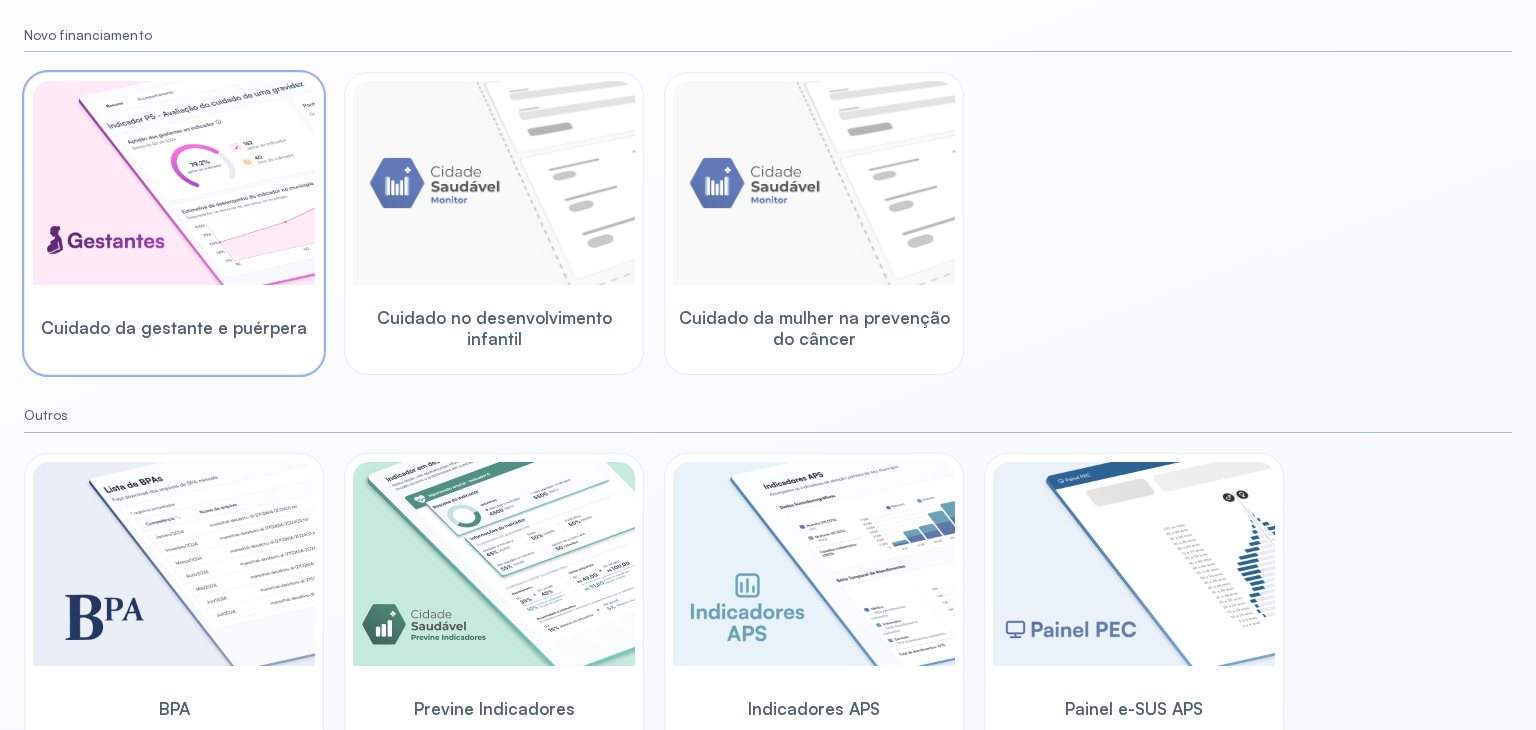 click at bounding box center (174, 183) 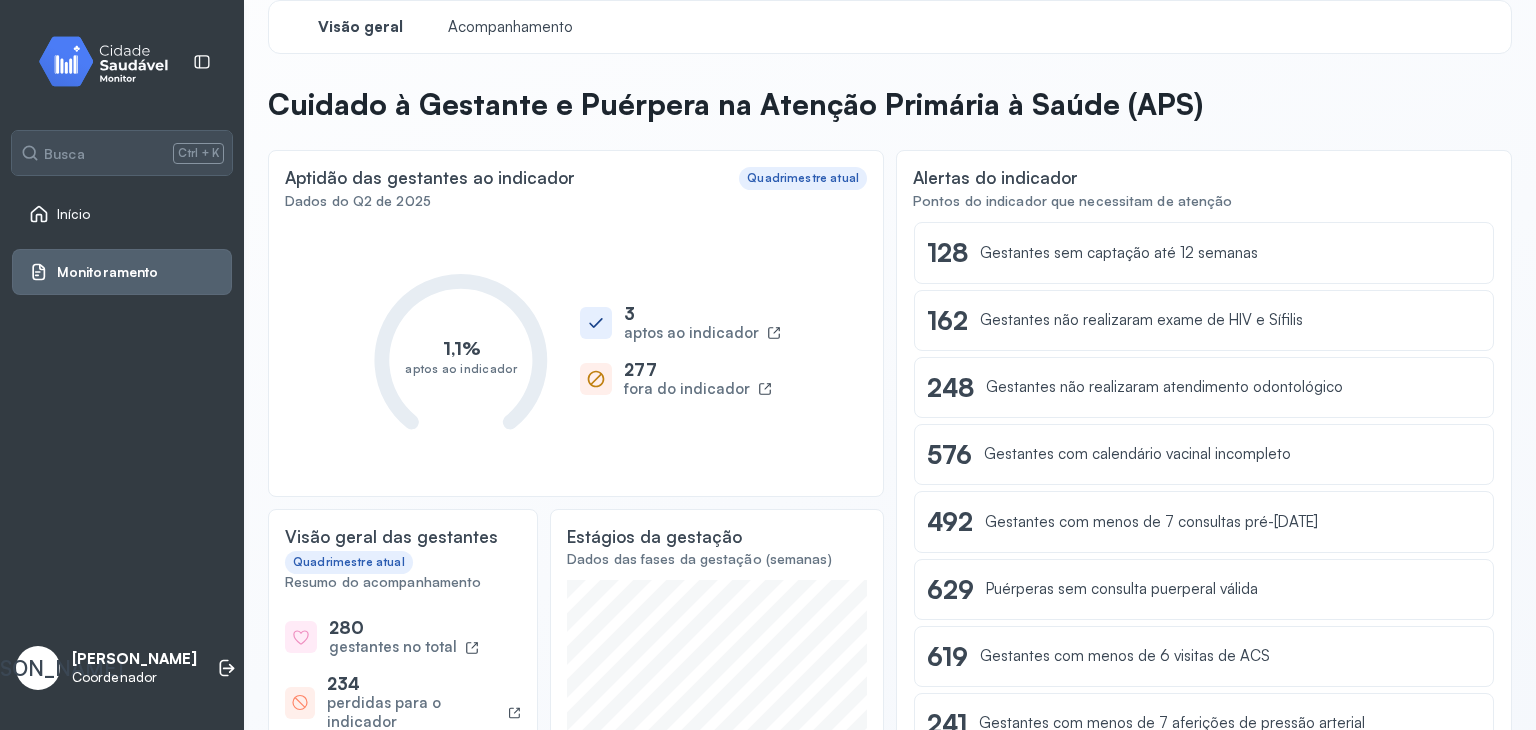 scroll, scrollTop: 0, scrollLeft: 0, axis: both 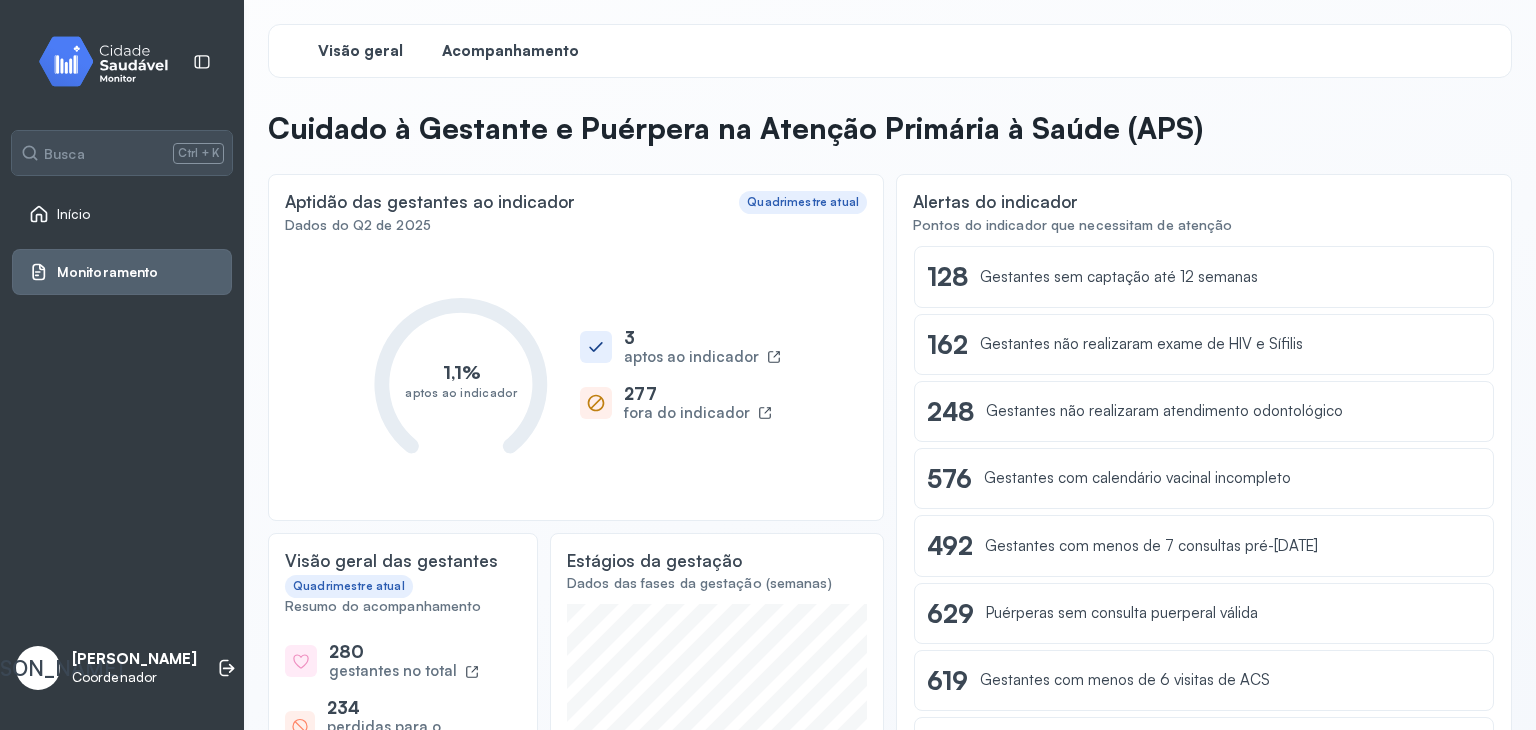 click on "Acompanhamento" at bounding box center (510, 51) 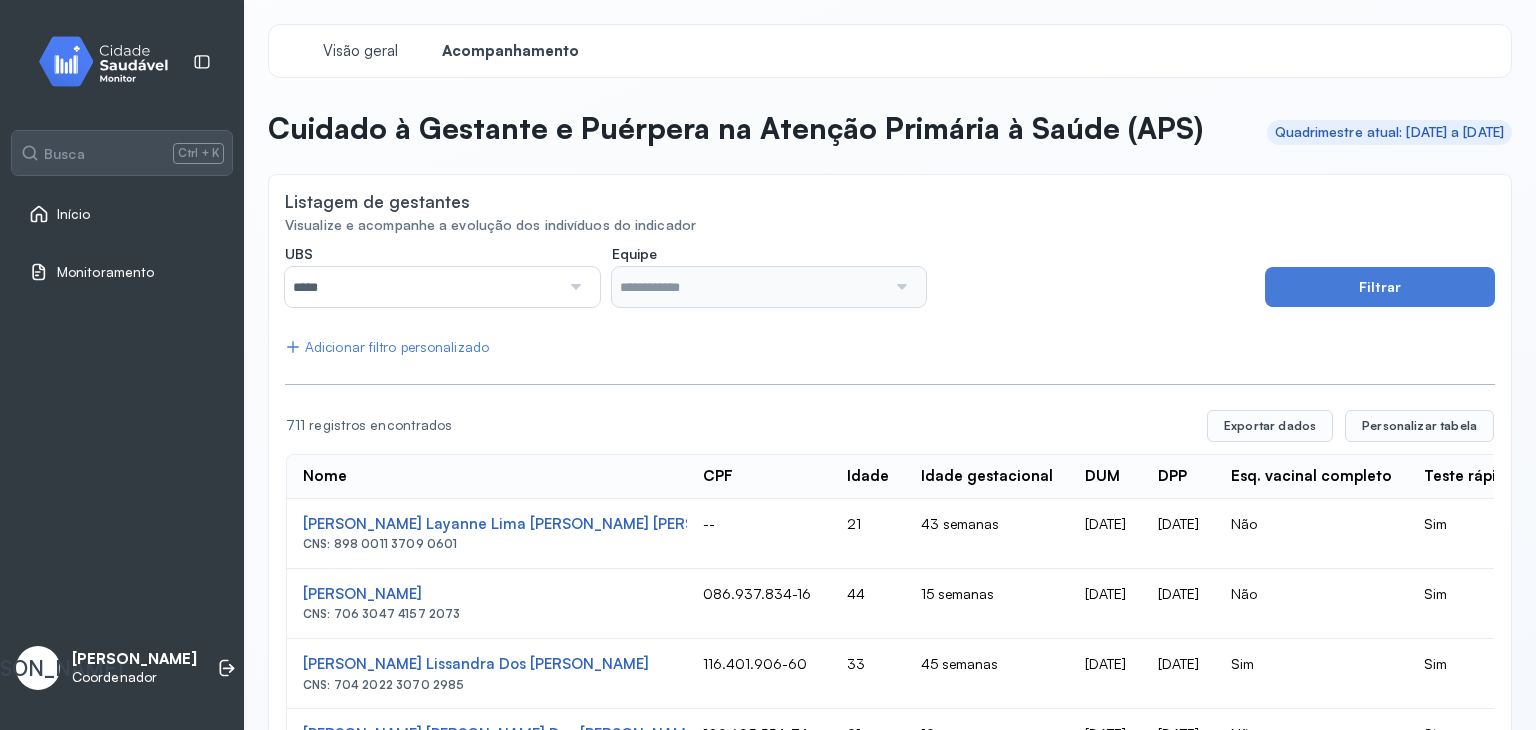 click at bounding box center [574, 287] 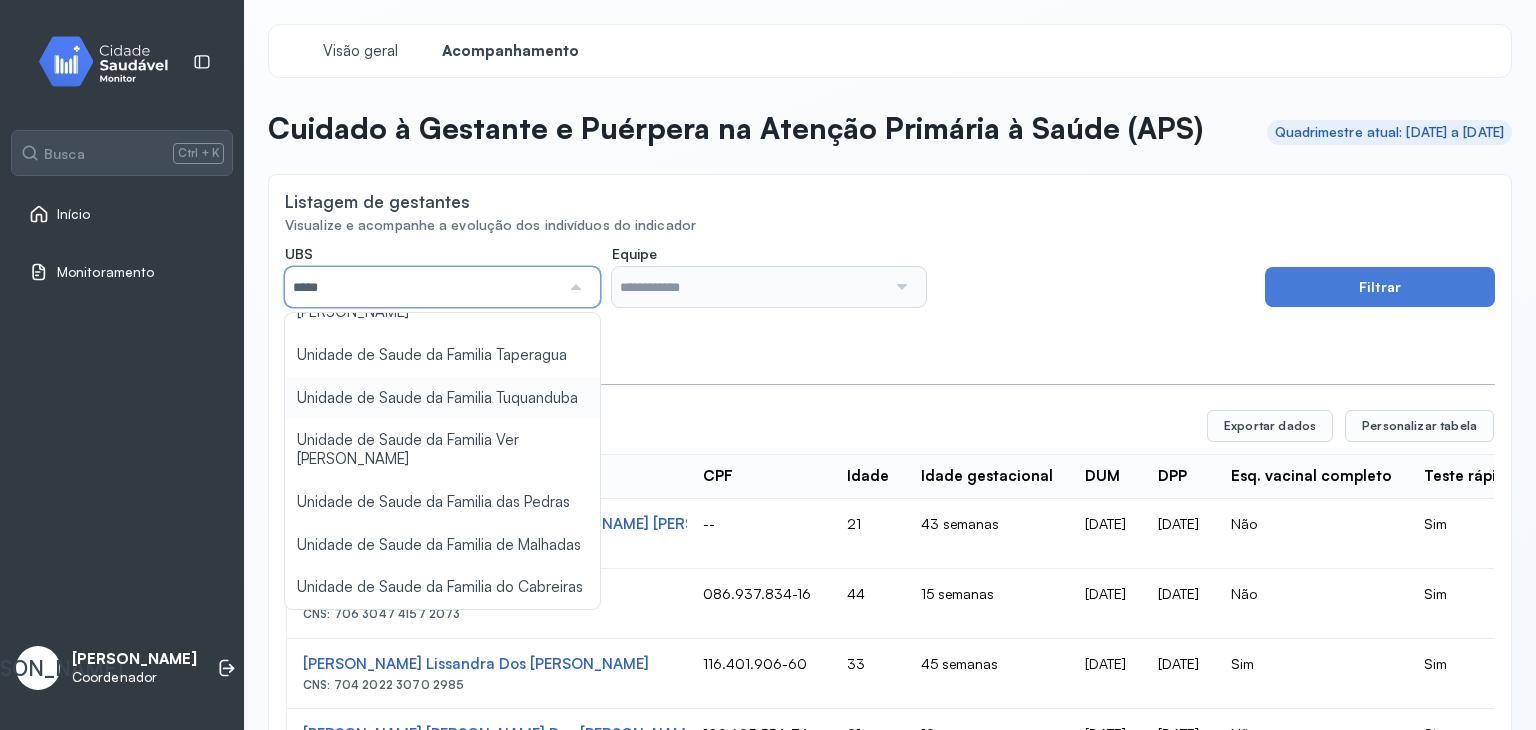 scroll, scrollTop: 644, scrollLeft: 0, axis: vertical 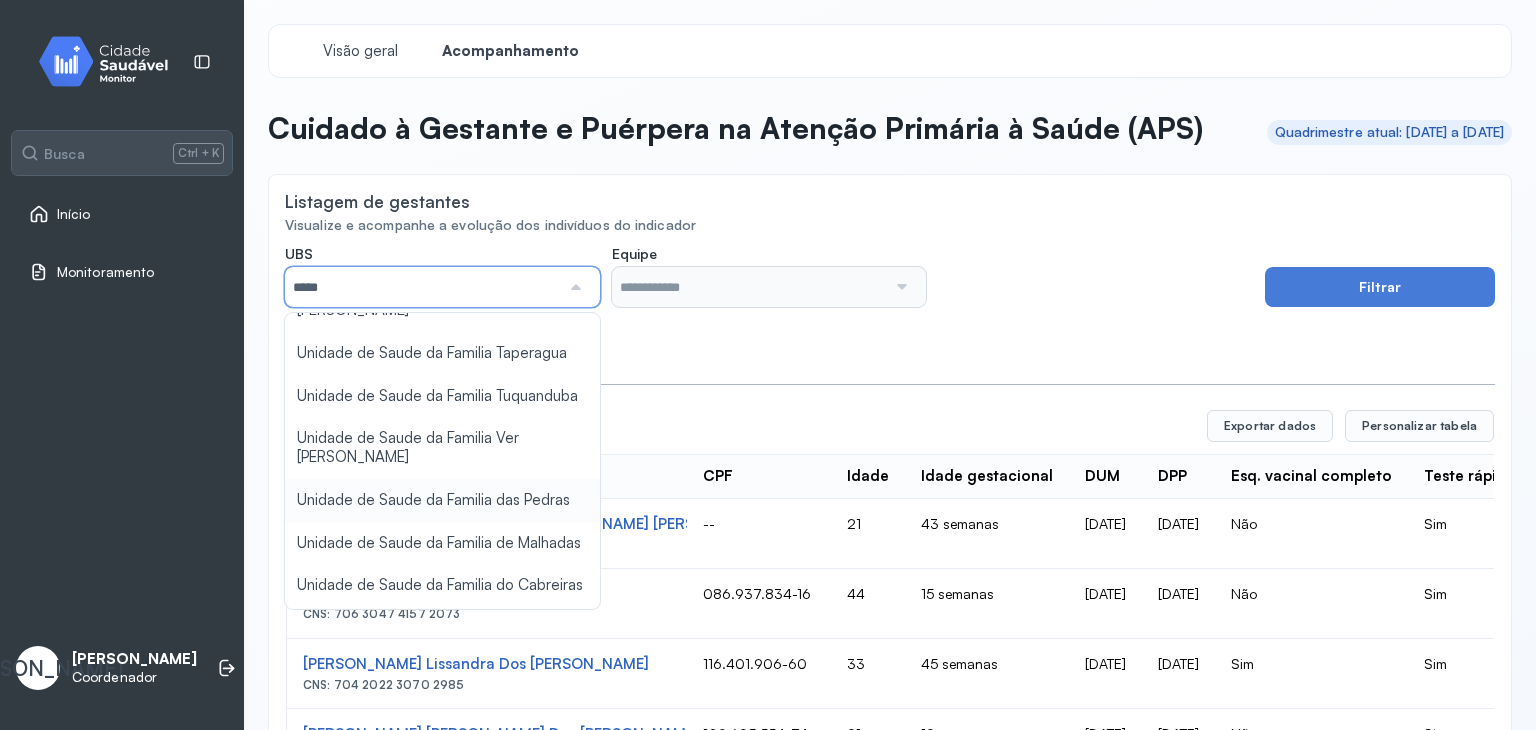 type on "**********" 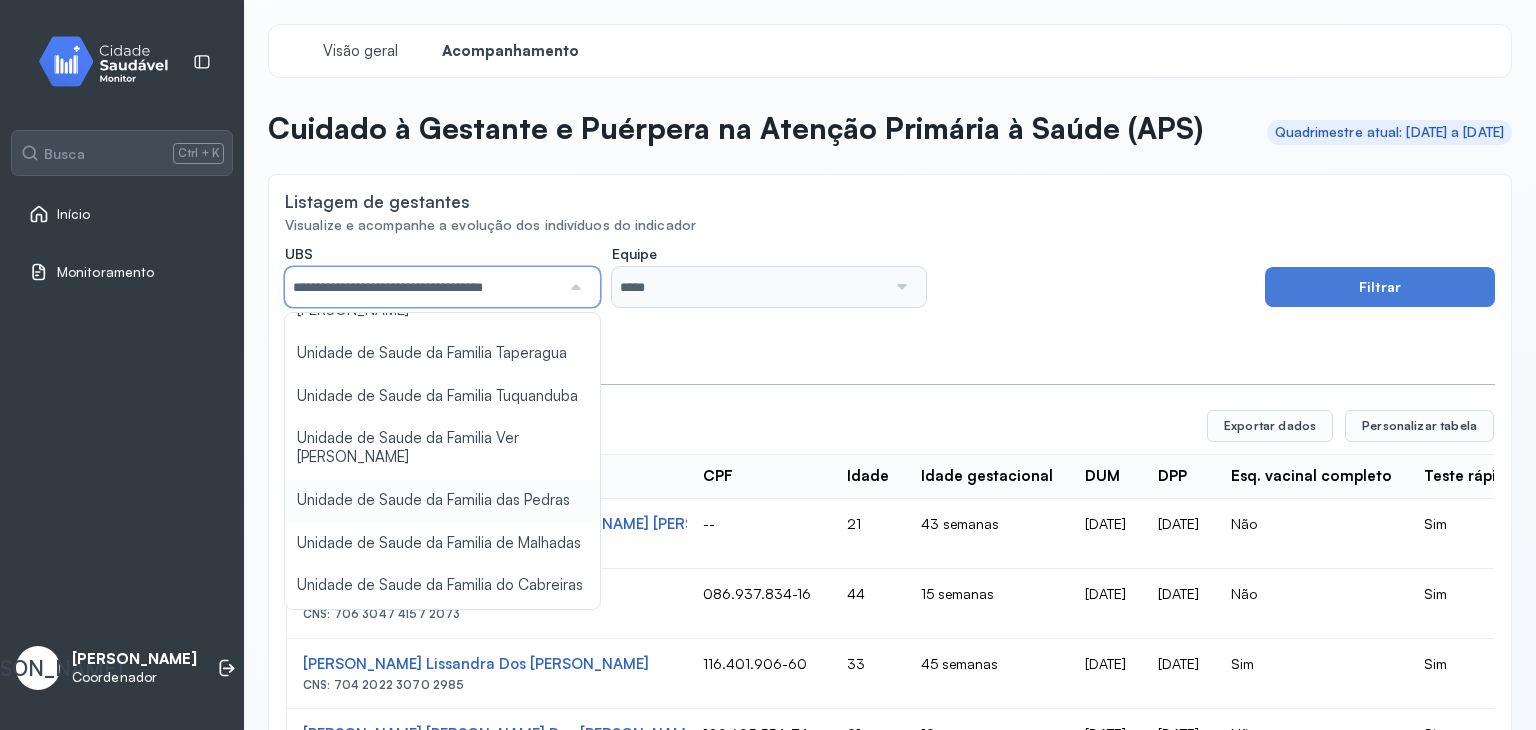 click on "**********" 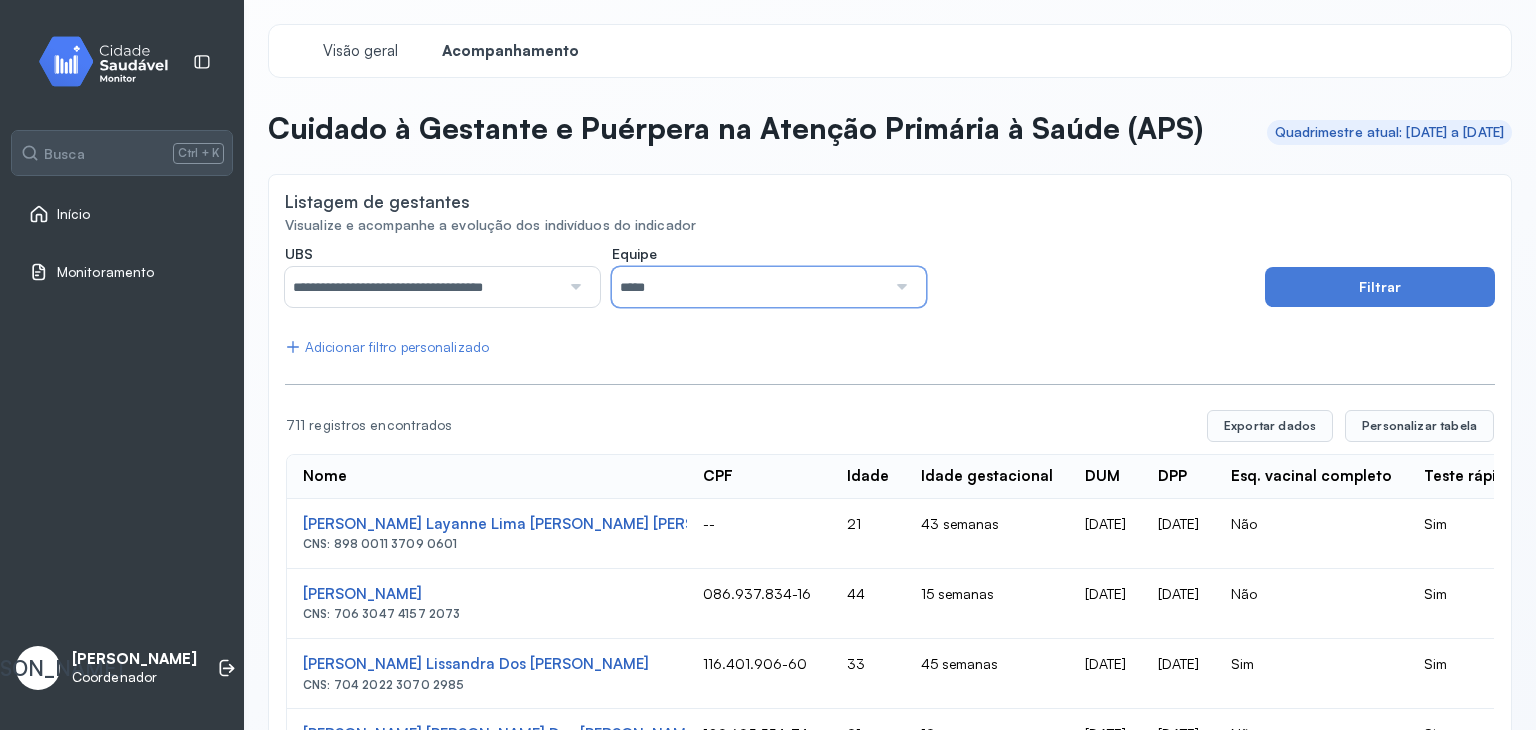 click on "*****" at bounding box center (749, 287) 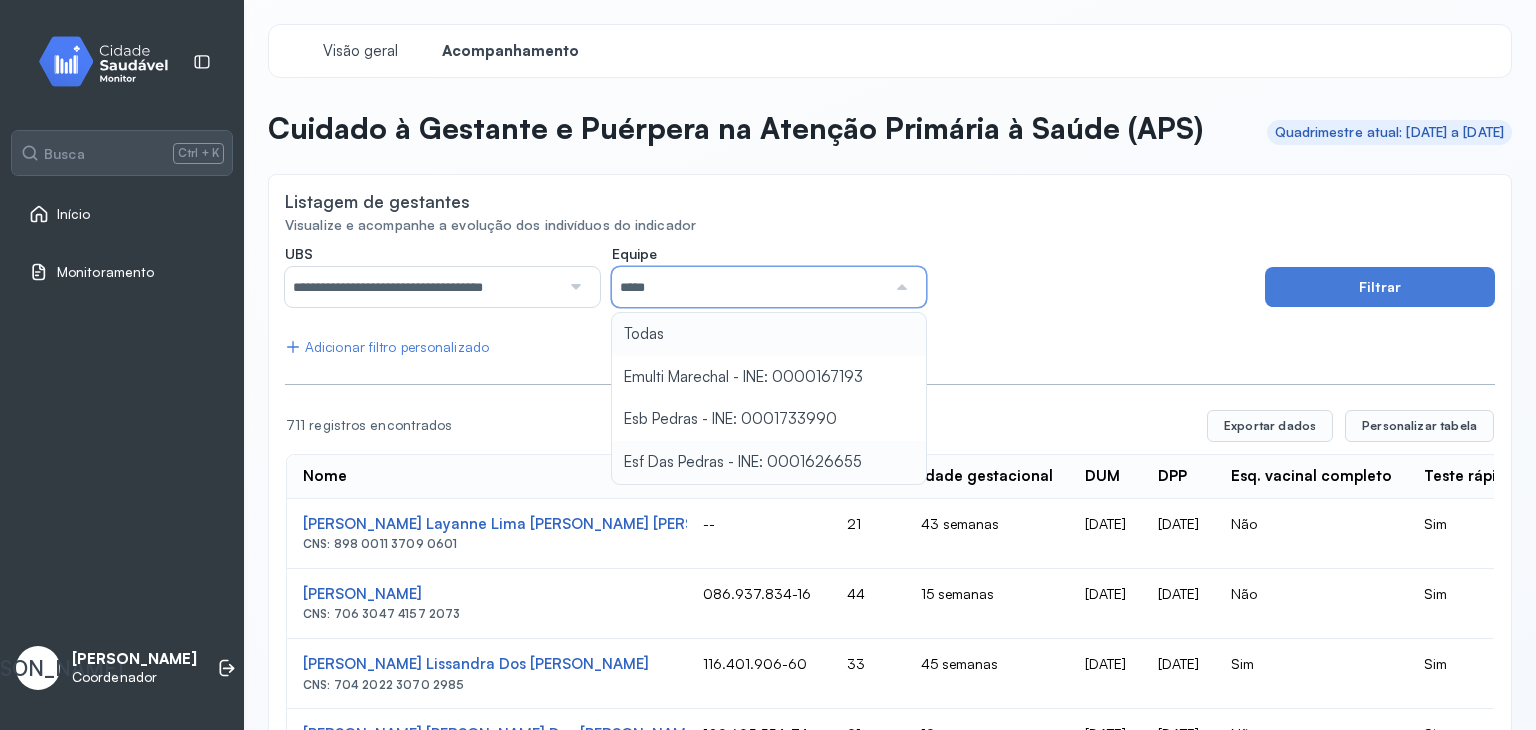 type on "**********" 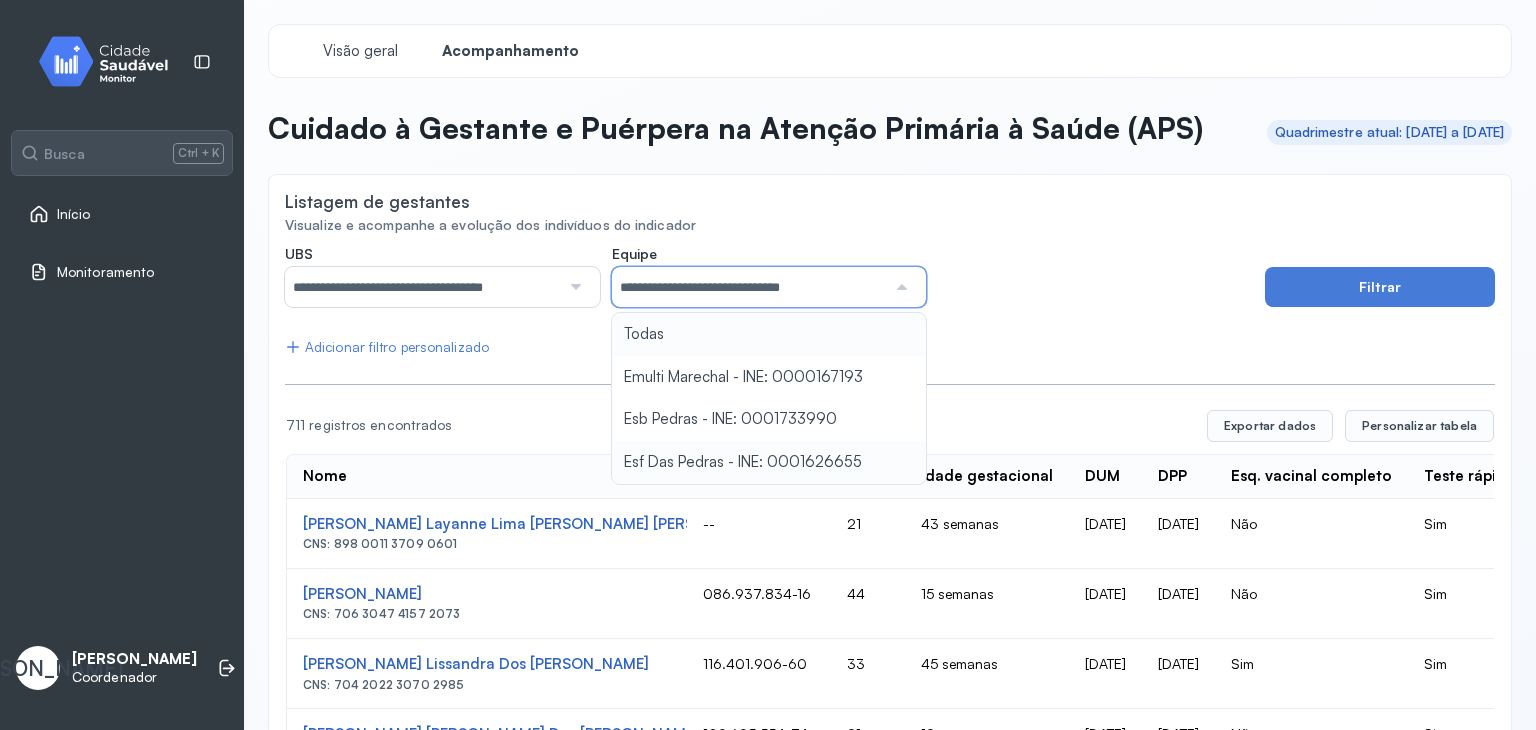 click on "**********" 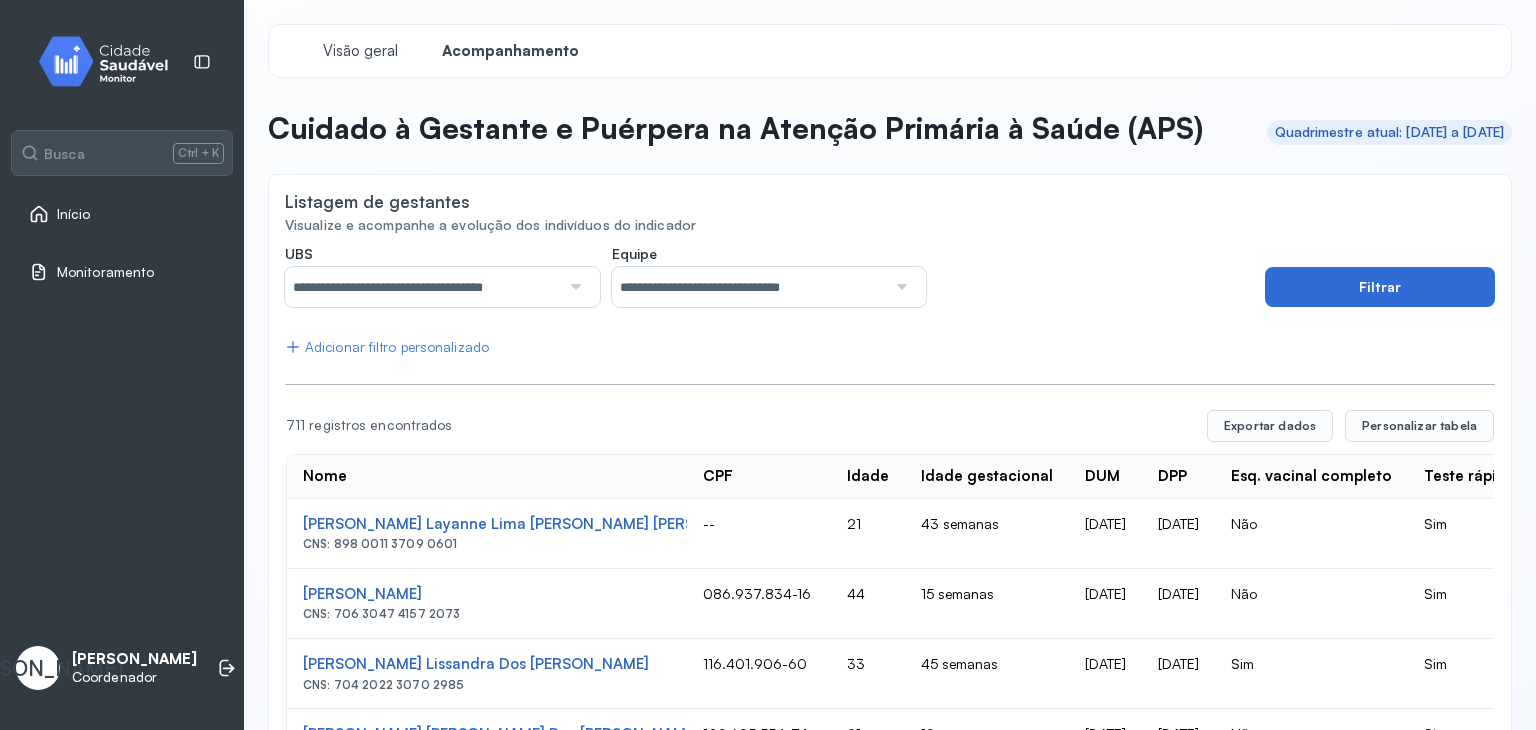 click on "Filtrar" at bounding box center (1380, 287) 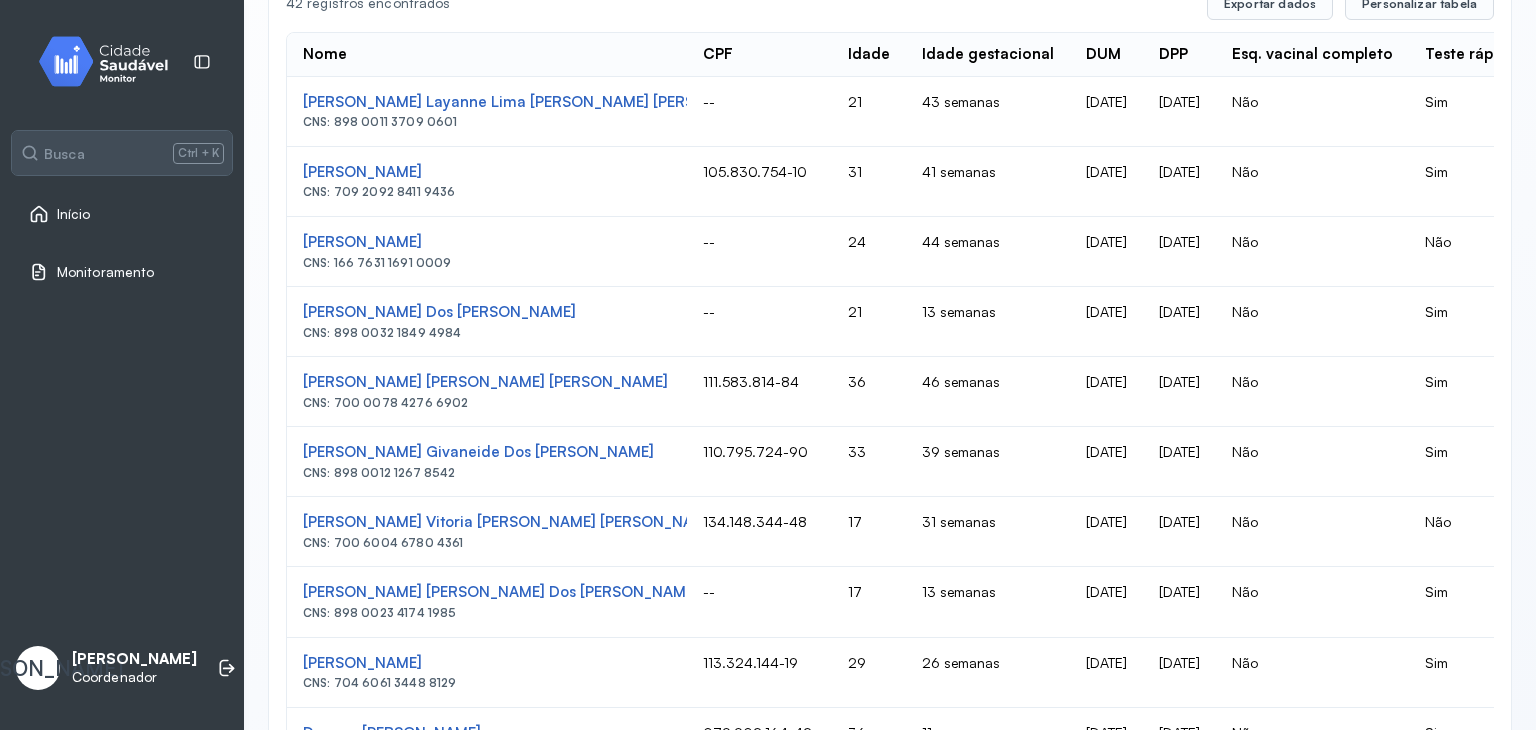 scroll, scrollTop: 423, scrollLeft: 0, axis: vertical 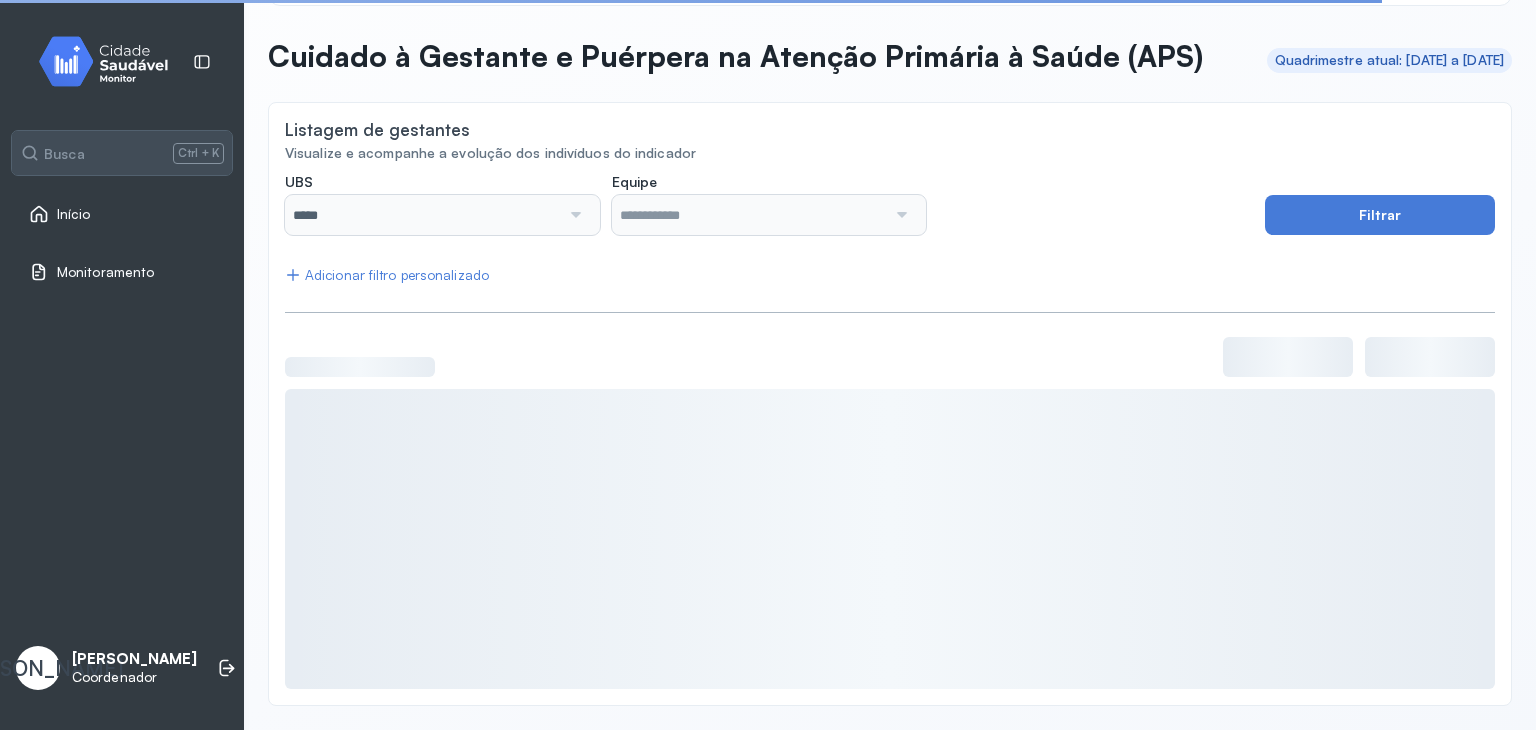 click on "UBS  ***** Todas Centro de Saude [PERSON_NAME] [PERSON_NAME][GEOGRAPHIC_DATA] Melhor em Casa Unidade de Saude da Familia Barra Nova Unidade de Saude da Familia Barro Vermelho Unidade de Saude da [PERSON_NAME] Unidade de Saude da Familia [PERSON_NAME] Unidade de Saude da Familia Massagueira Unidade de Saude da Familia Poeira Unidade de Saude da Familia Rua [GEOGRAPHIC_DATA] II Unidade de Saude da Familia [GEOGRAPHIC_DATA] Unidade de Saude da Familia Santa [PERSON_NAME] [PERSON_NAME] do C A [PERSON_NAME] Unidade de Saude da Familia Taperagua Unidade de Saude da Familia Tuquanduba Unidade de Saude da Familia Ver [PERSON_NAME] Unidade de Saude da Familia das Pedras Unidade de Saude da Familia de Malhadas Unidade de Saude da Familia do Cabreiras Unidade de Saude da Familia do [PERSON_NAME] [PERSON_NAME] Unidade de Saude da Familia do [PERSON_NAME] Equipe   Nenhuma opção encontrada   Filtrar   Adicionar filtro personalizado" 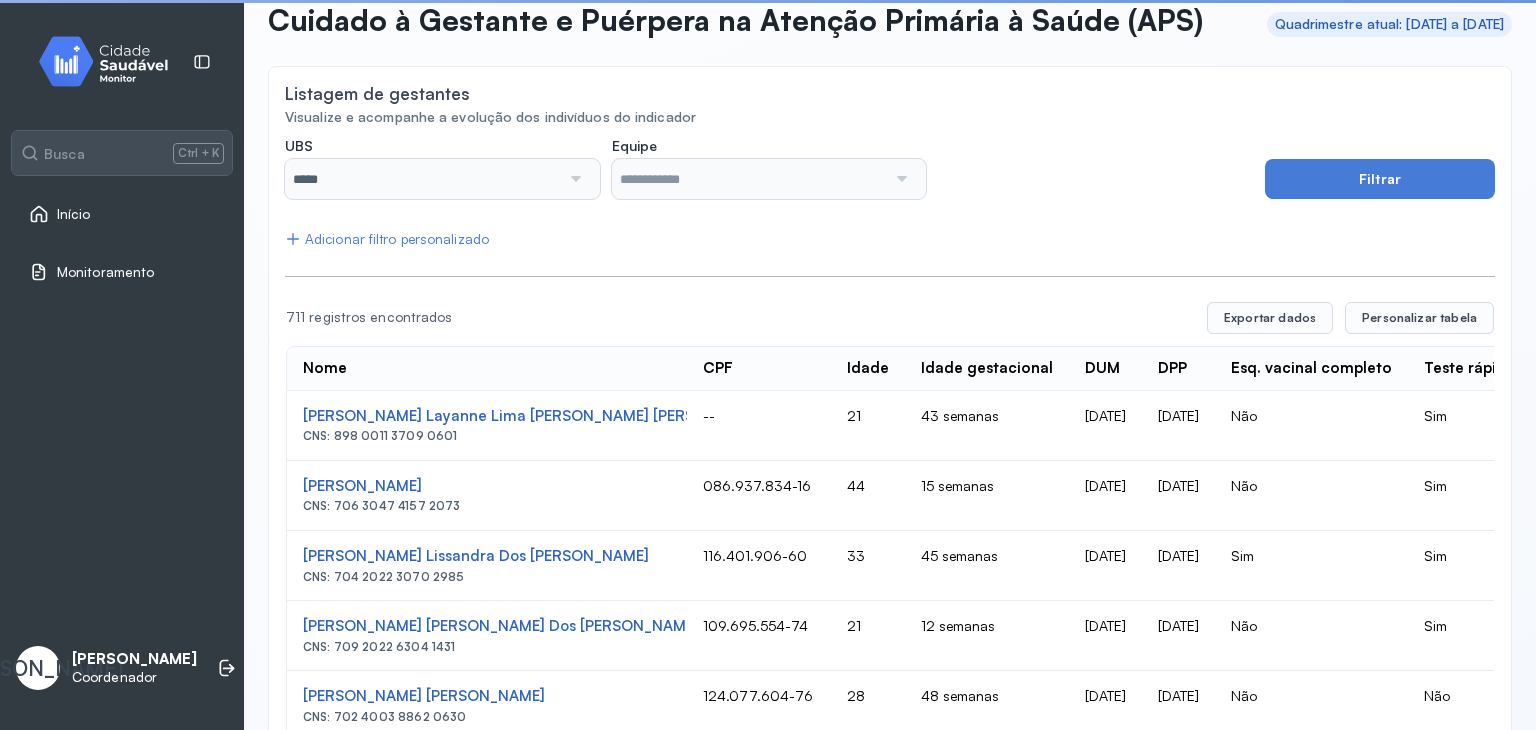 scroll, scrollTop: 195, scrollLeft: 0, axis: vertical 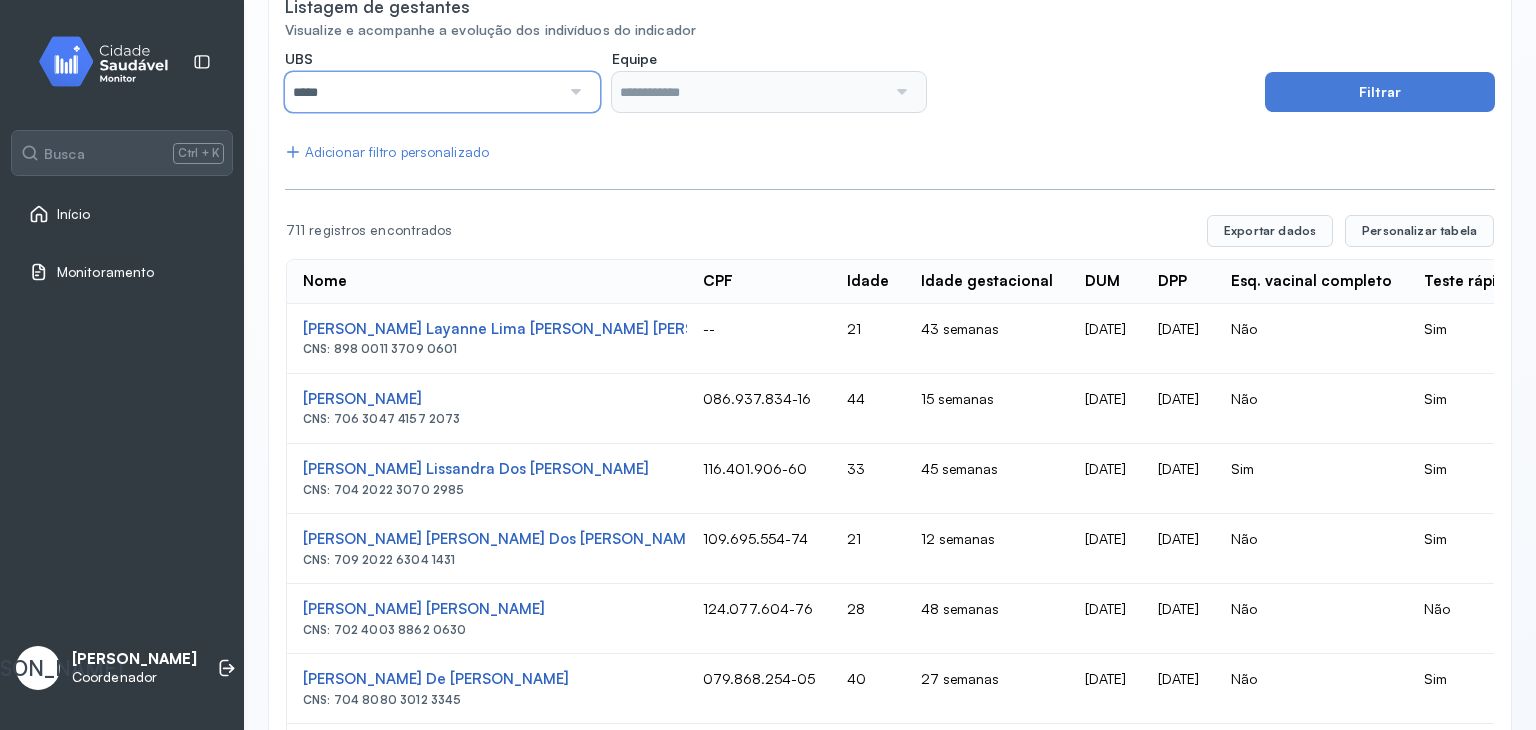 click on "*****" at bounding box center [422, 92] 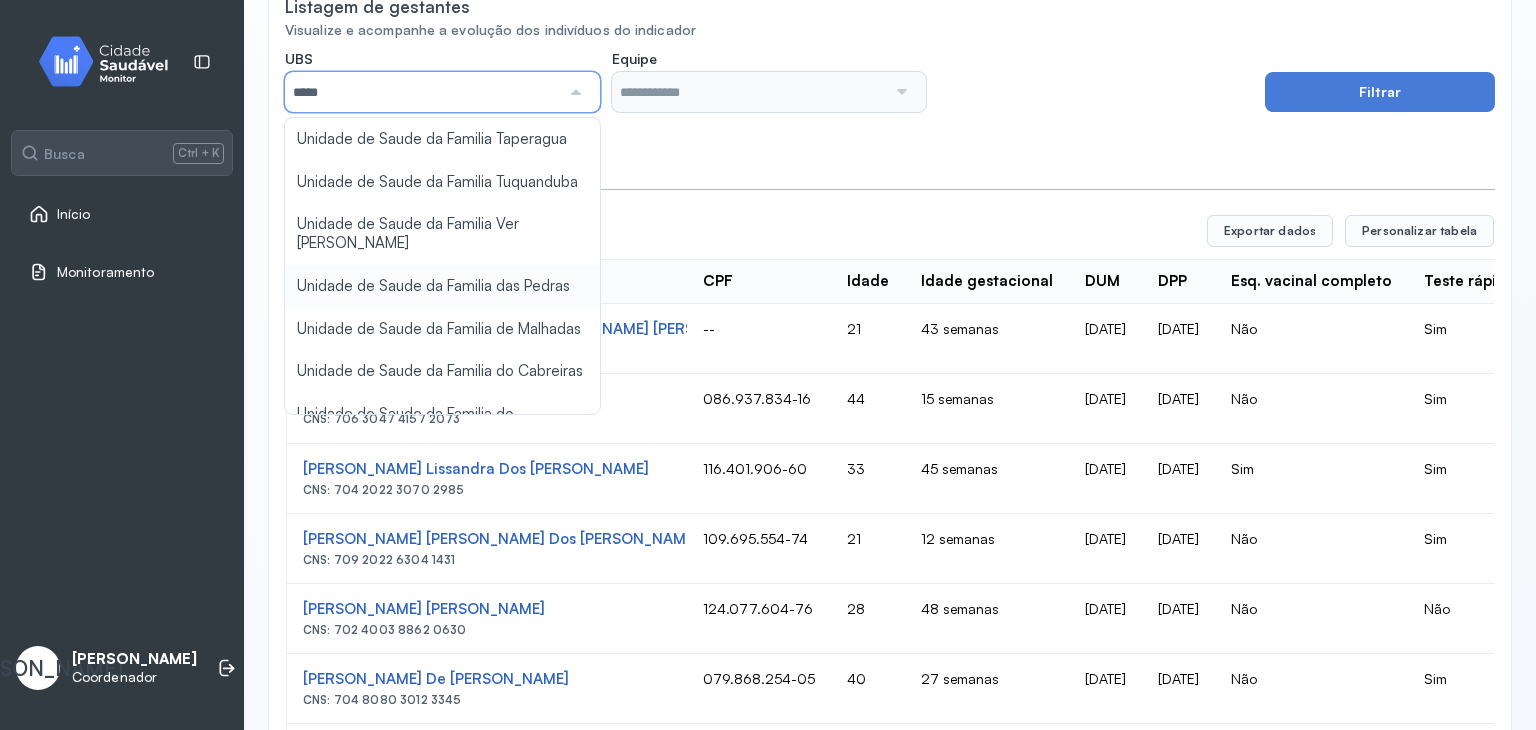 scroll, scrollTop: 659, scrollLeft: 0, axis: vertical 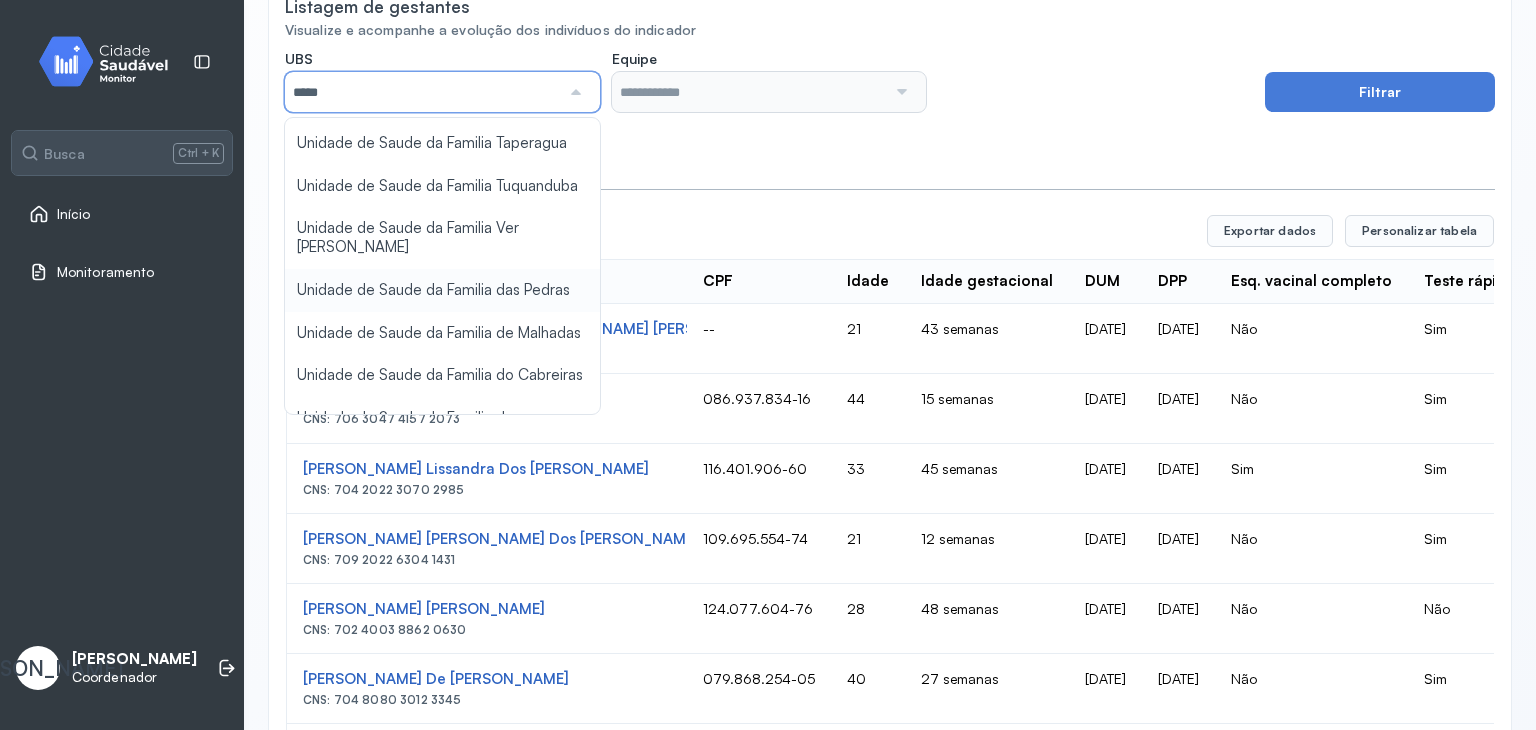 type on "**********" 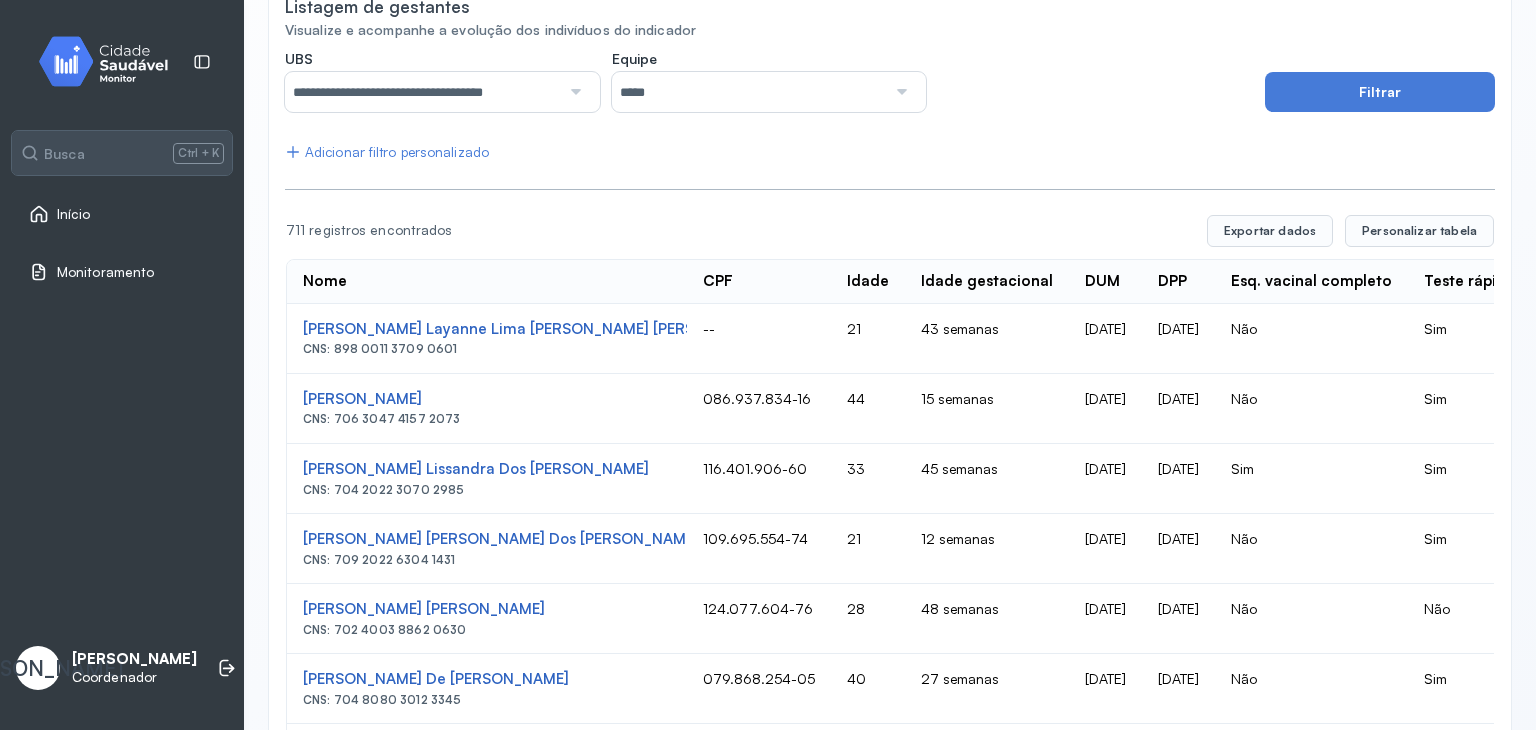 click on "**********" 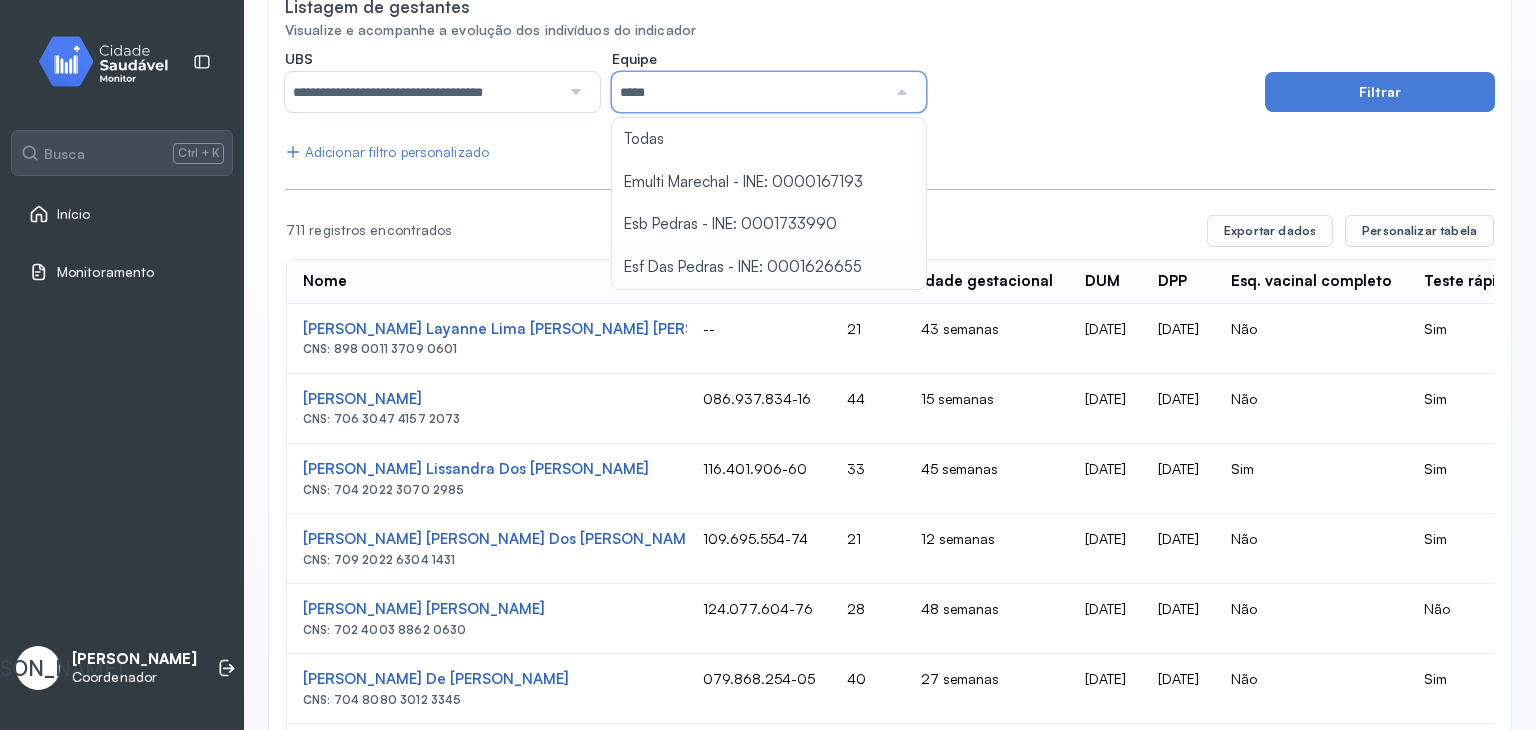 type on "**********" 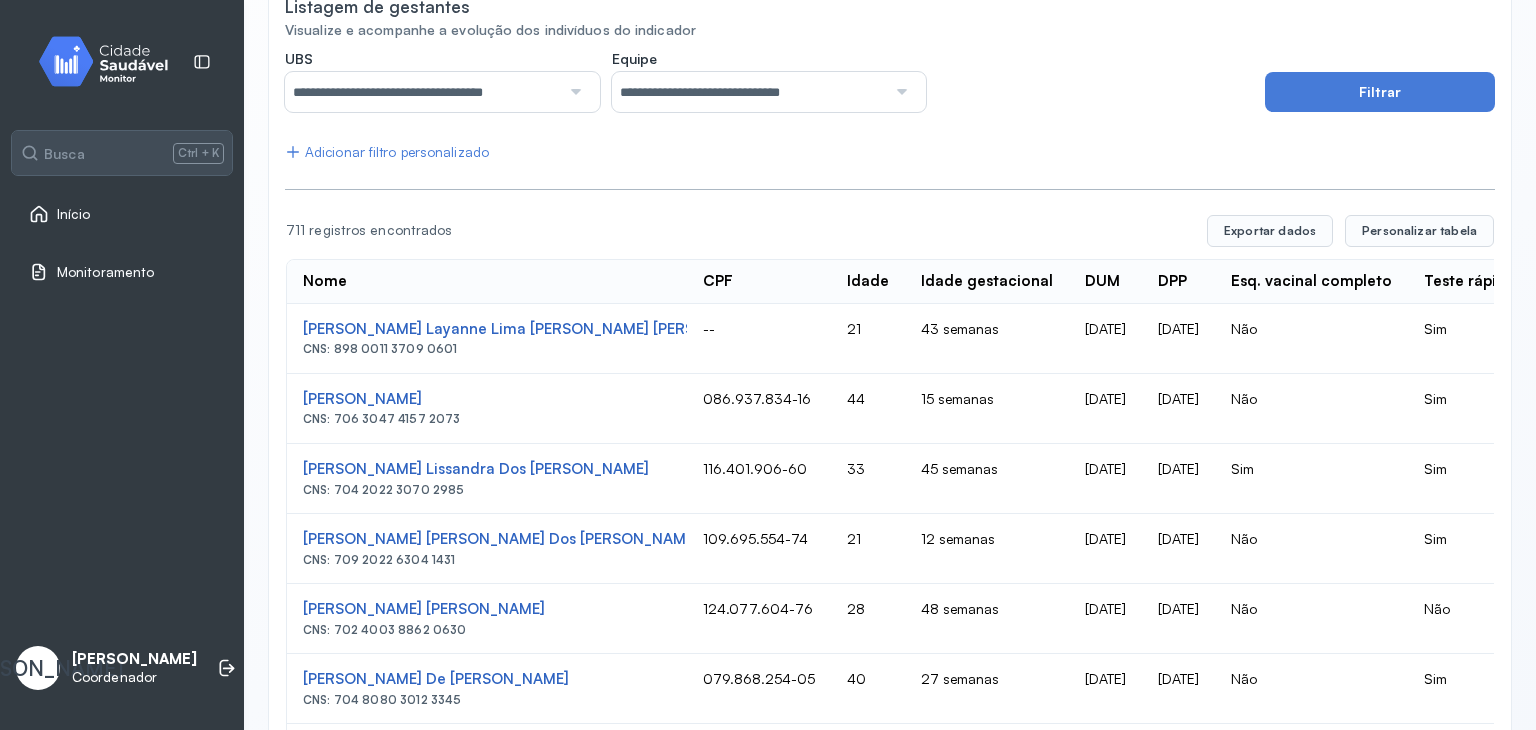 click on "**********" 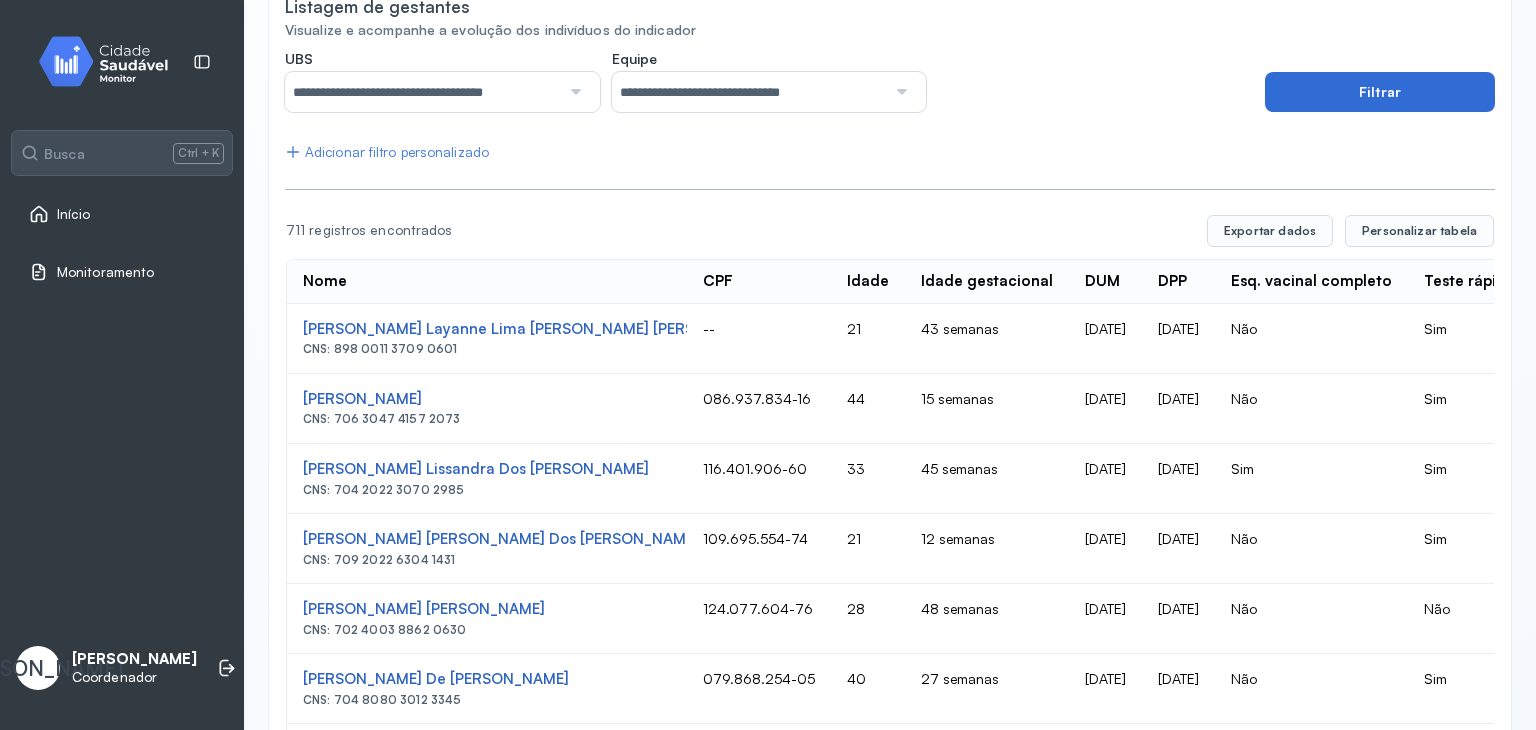 click on "Filtrar" at bounding box center [1380, 92] 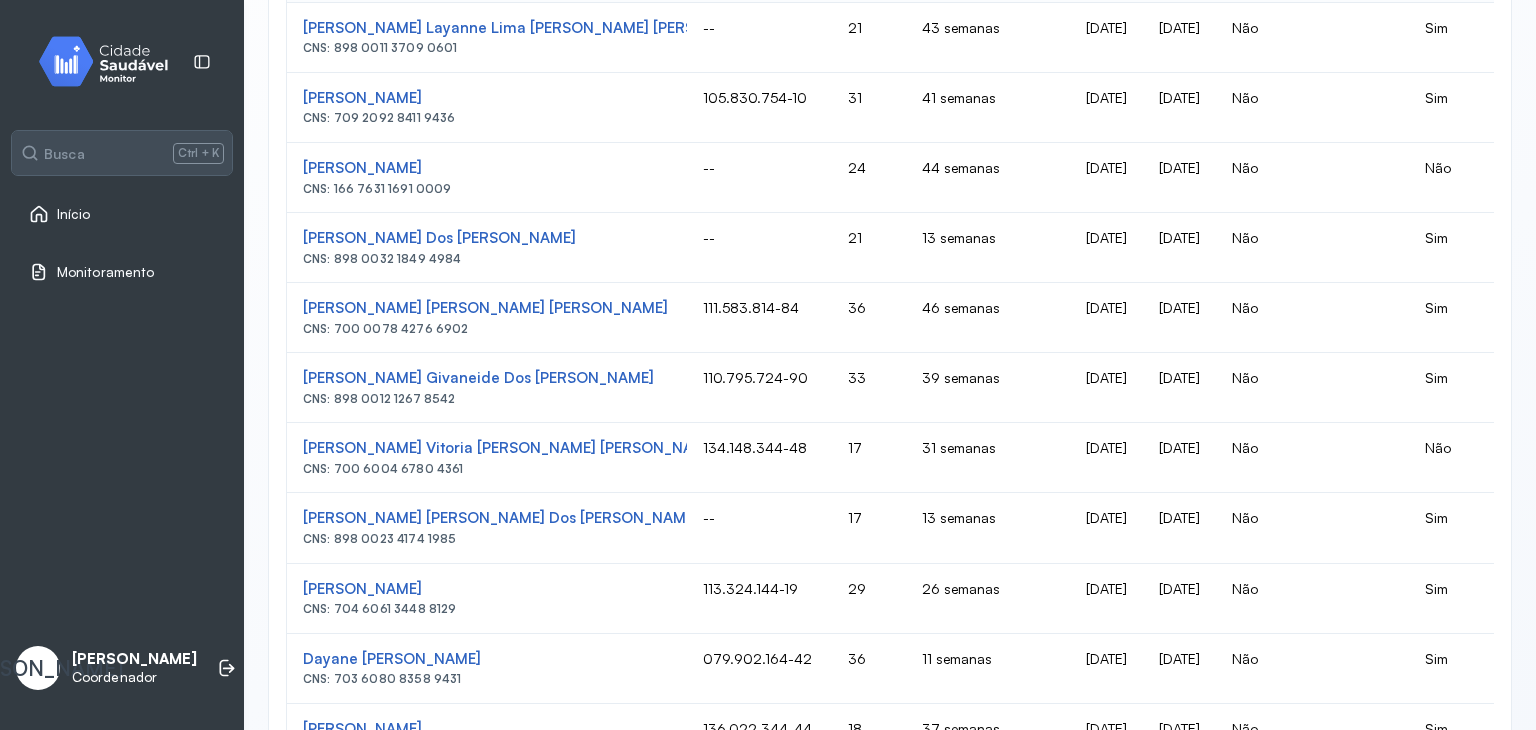 scroll, scrollTop: 496, scrollLeft: 0, axis: vertical 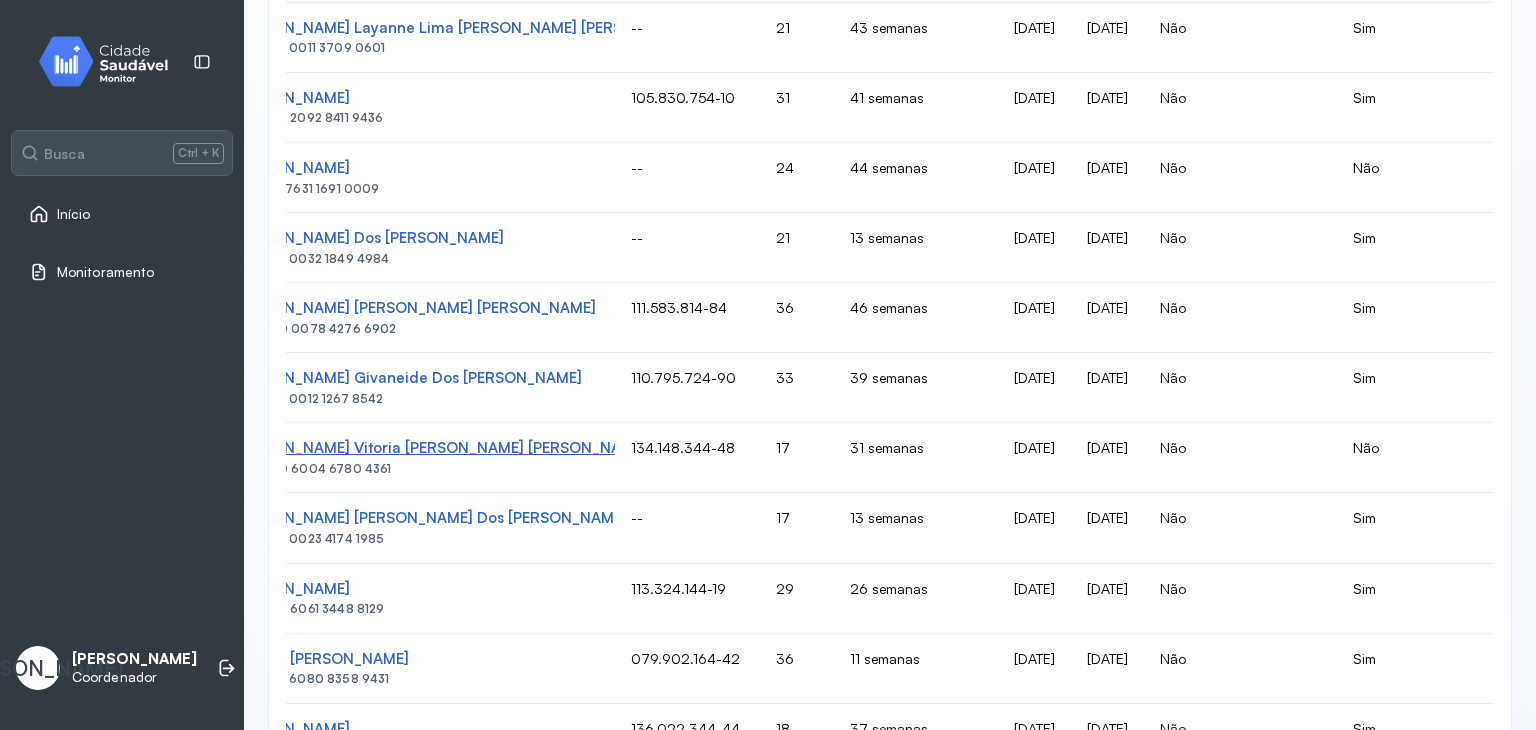 click on "[PERSON_NAME] Vitoria [PERSON_NAME] [PERSON_NAME]  CNS: 700 6004 6780 4361" 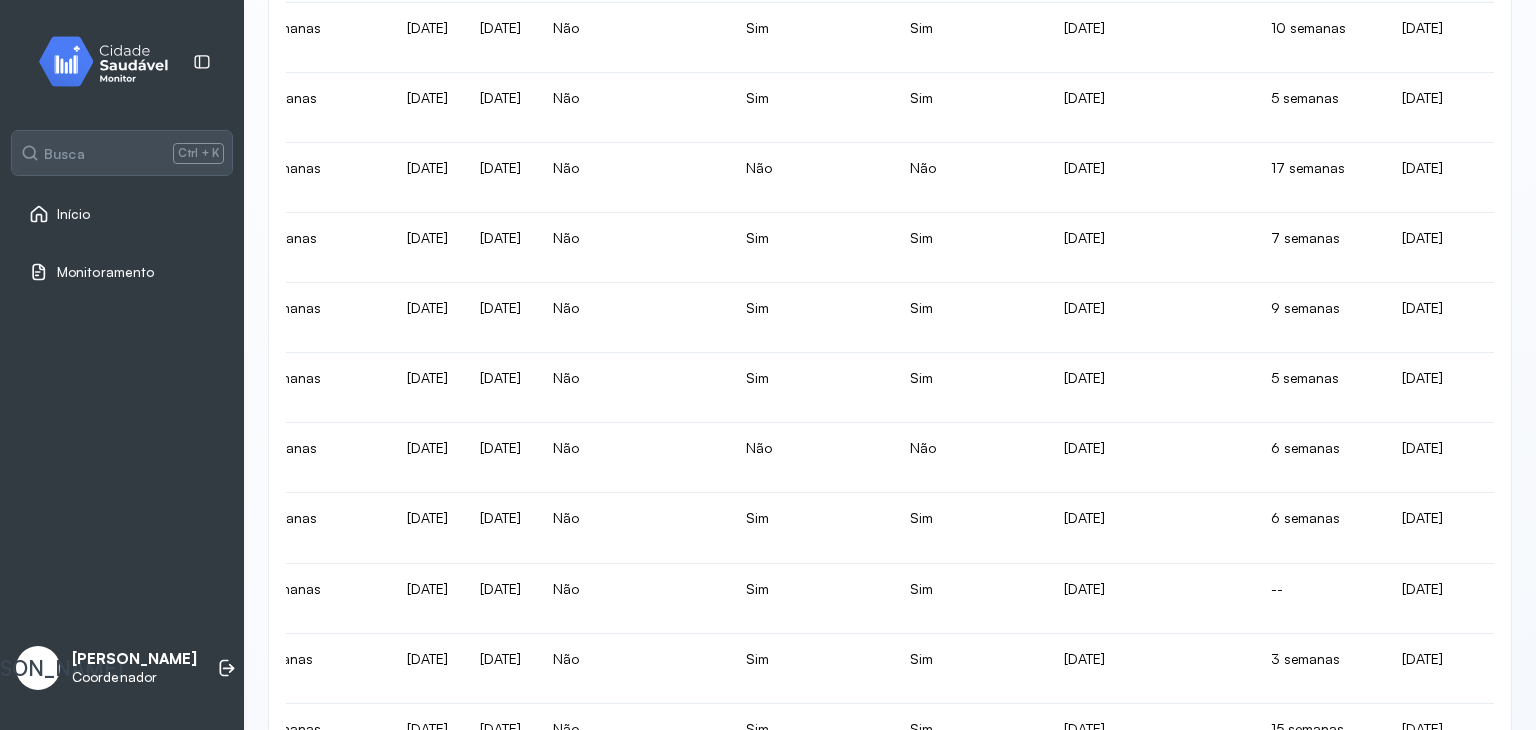 scroll, scrollTop: 0, scrollLeft: 683, axis: horizontal 